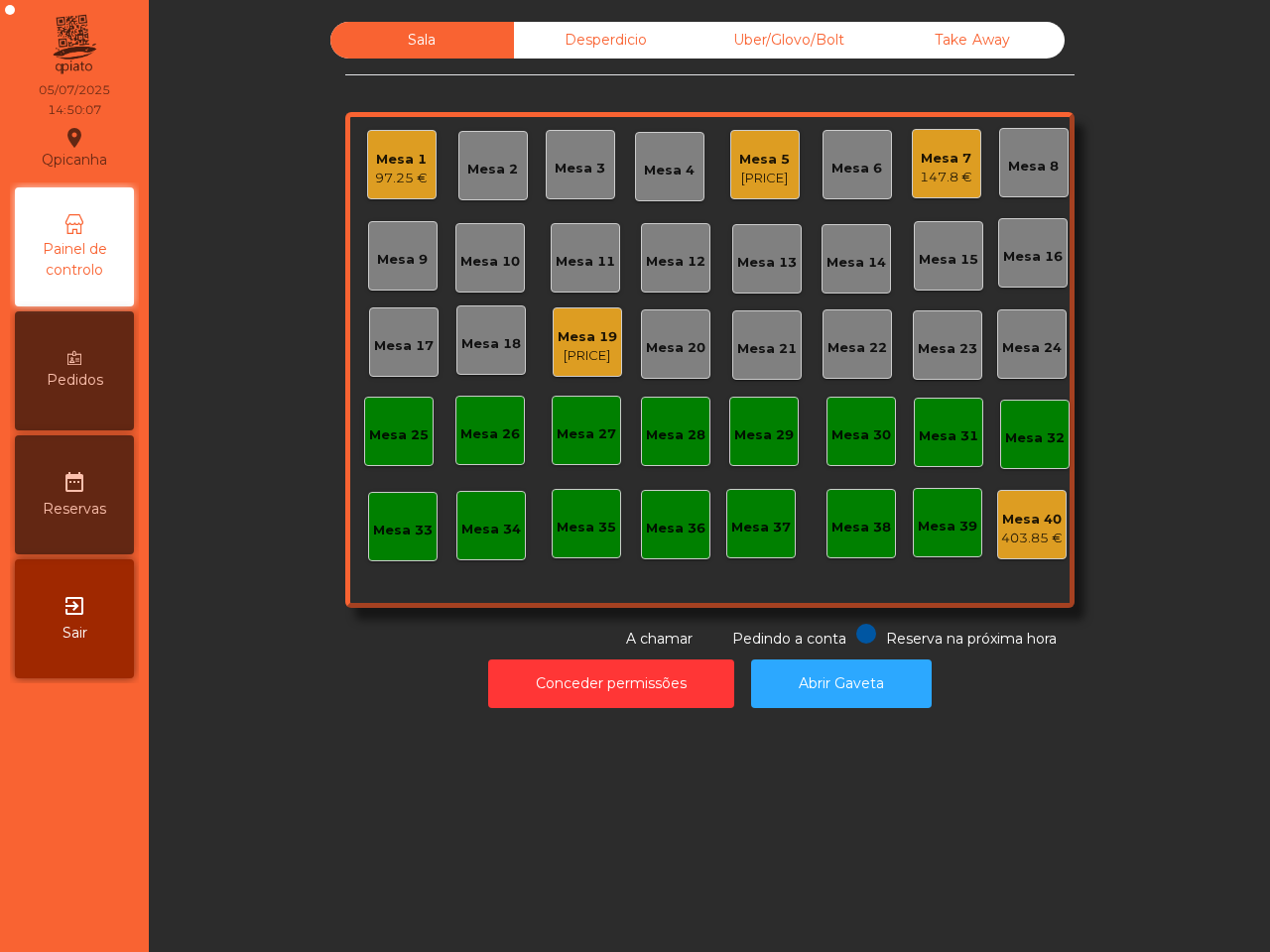 scroll, scrollTop: 0, scrollLeft: 0, axis: both 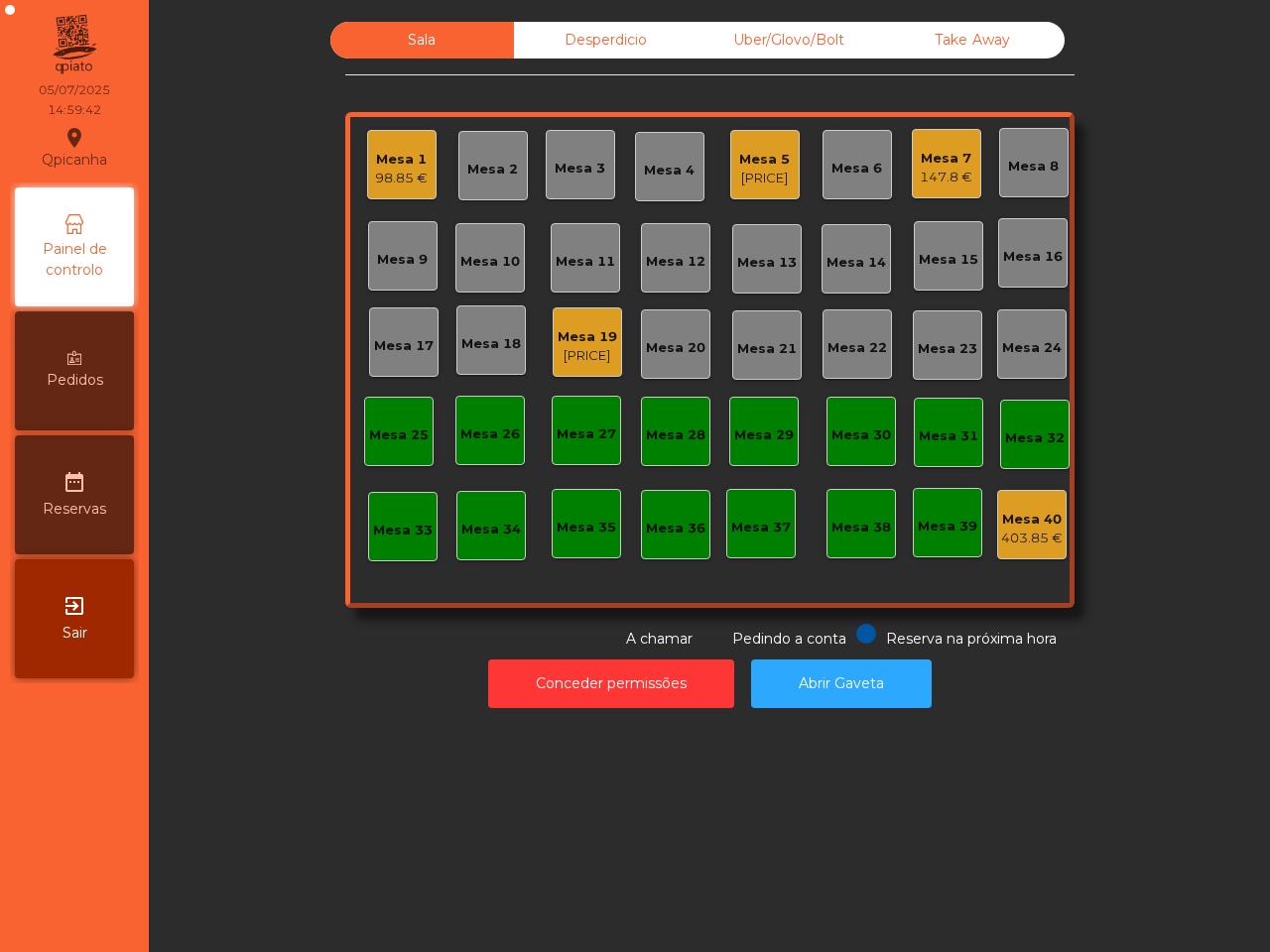 click on "Mesa [NUMBER] 72.55 €" at bounding box center (401, 165) 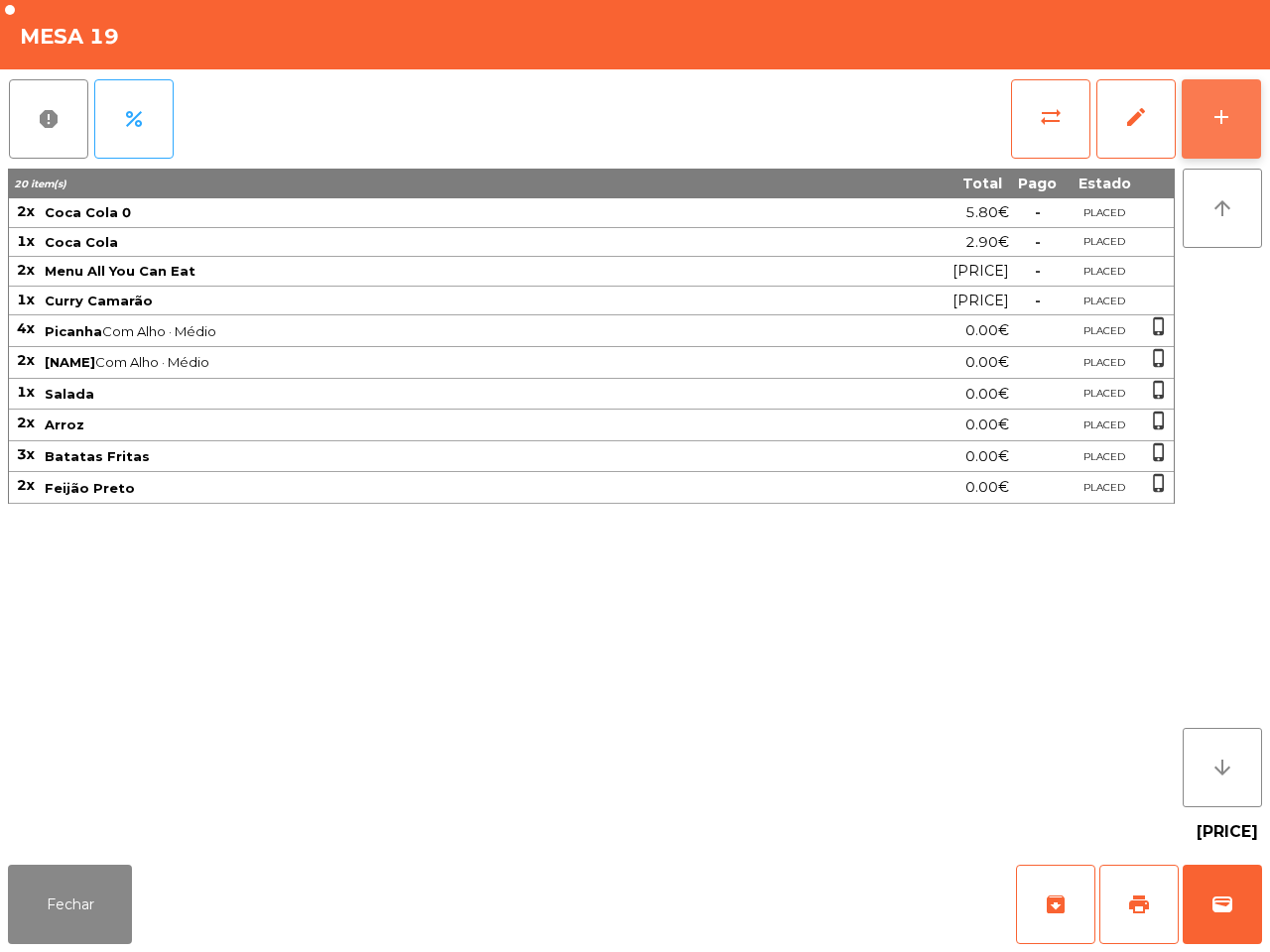 click on "add" at bounding box center (1221, 119) 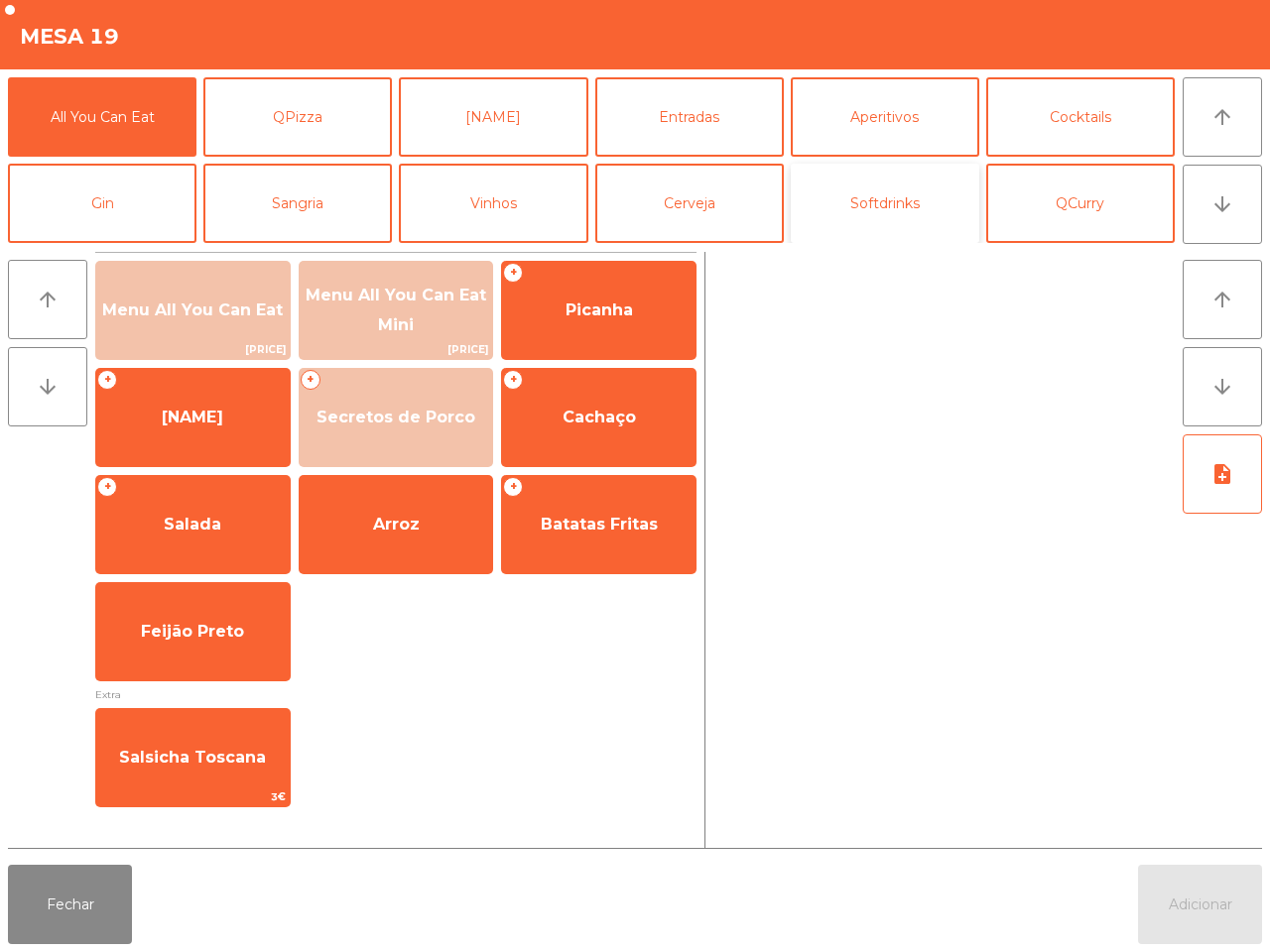click on "Softdrinks" at bounding box center [885, 203] 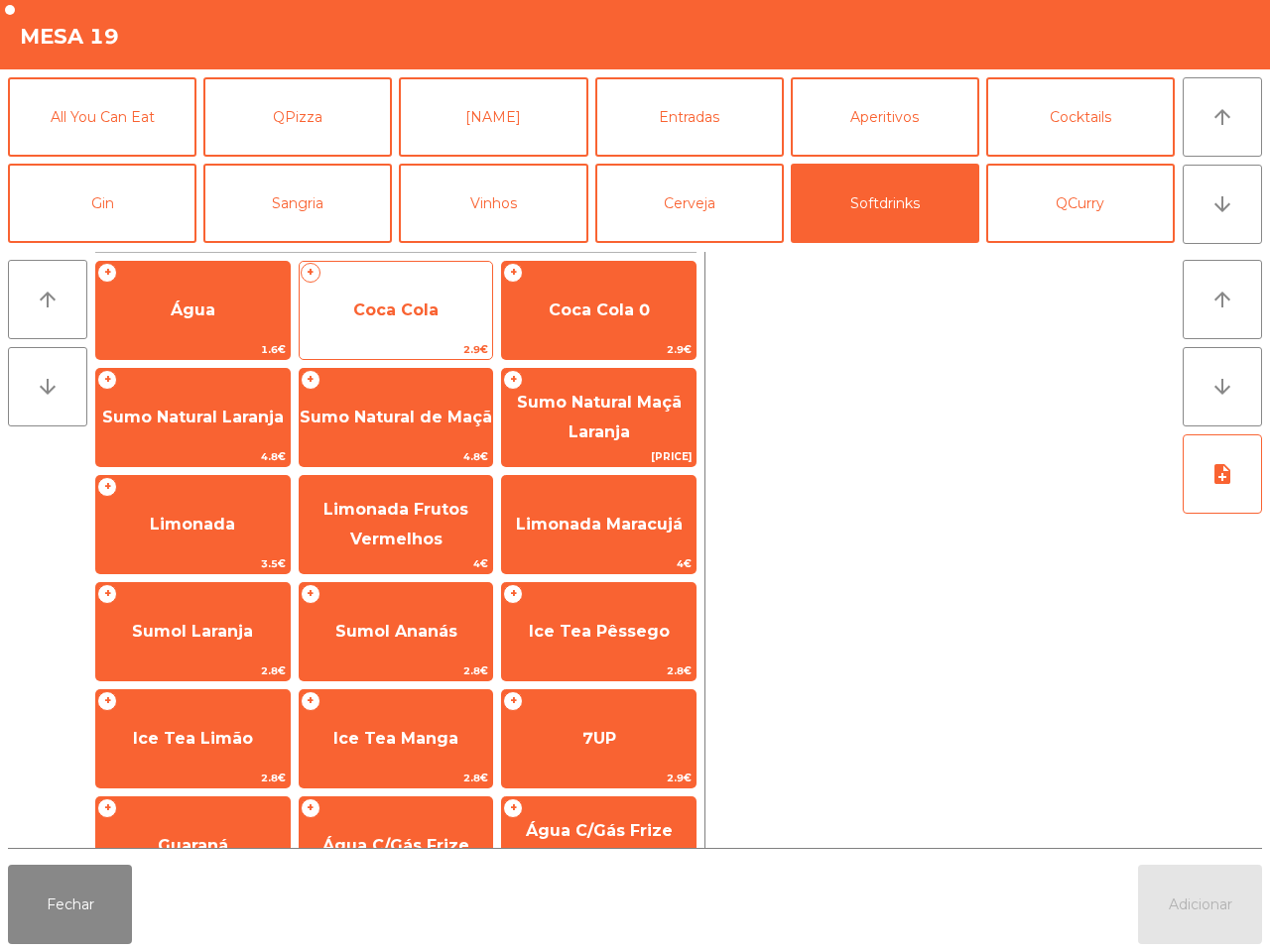 click on "Coca Cola" at bounding box center (192, 309) 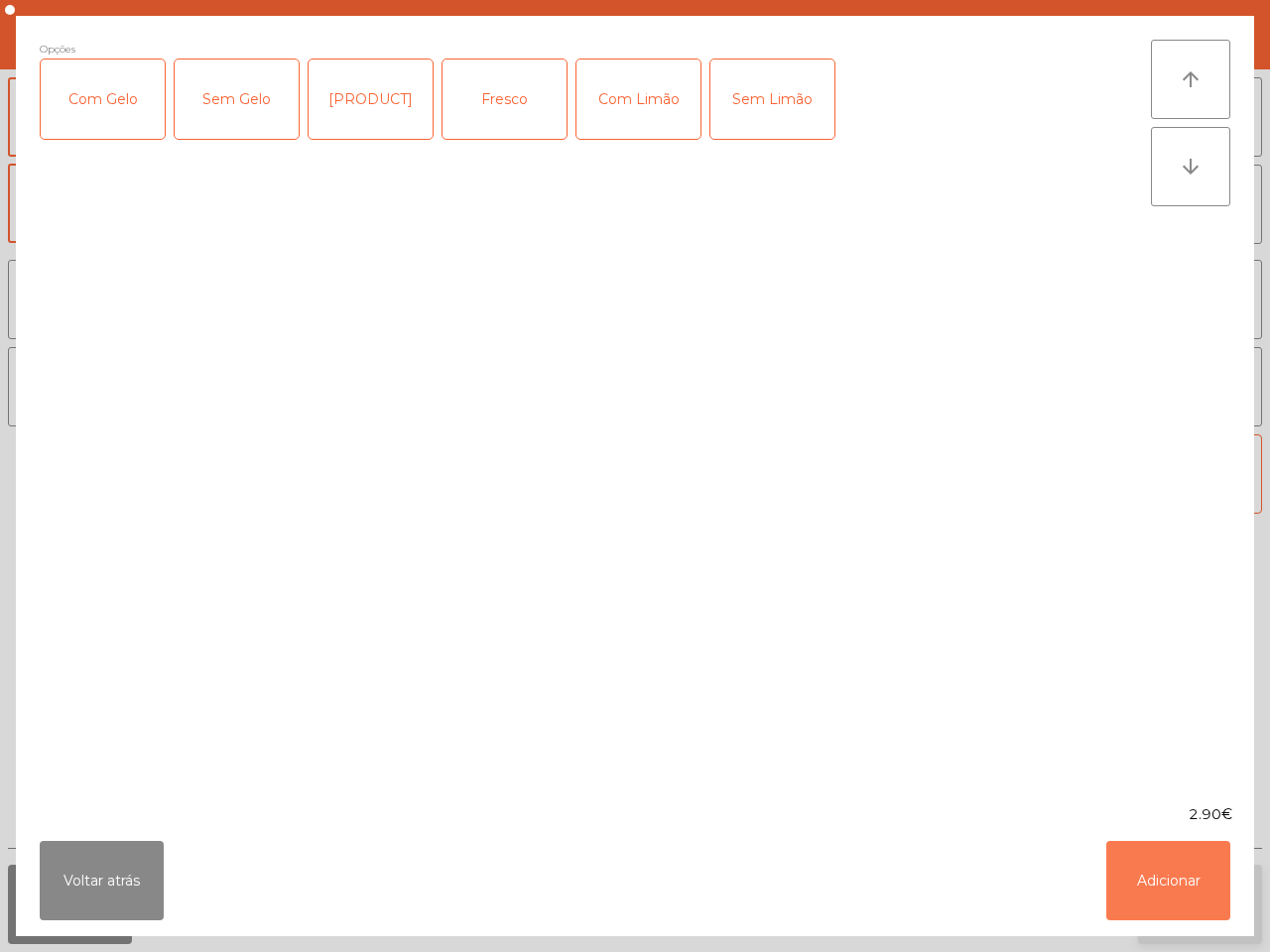 click on "Adicionar" at bounding box center (1168, 881) 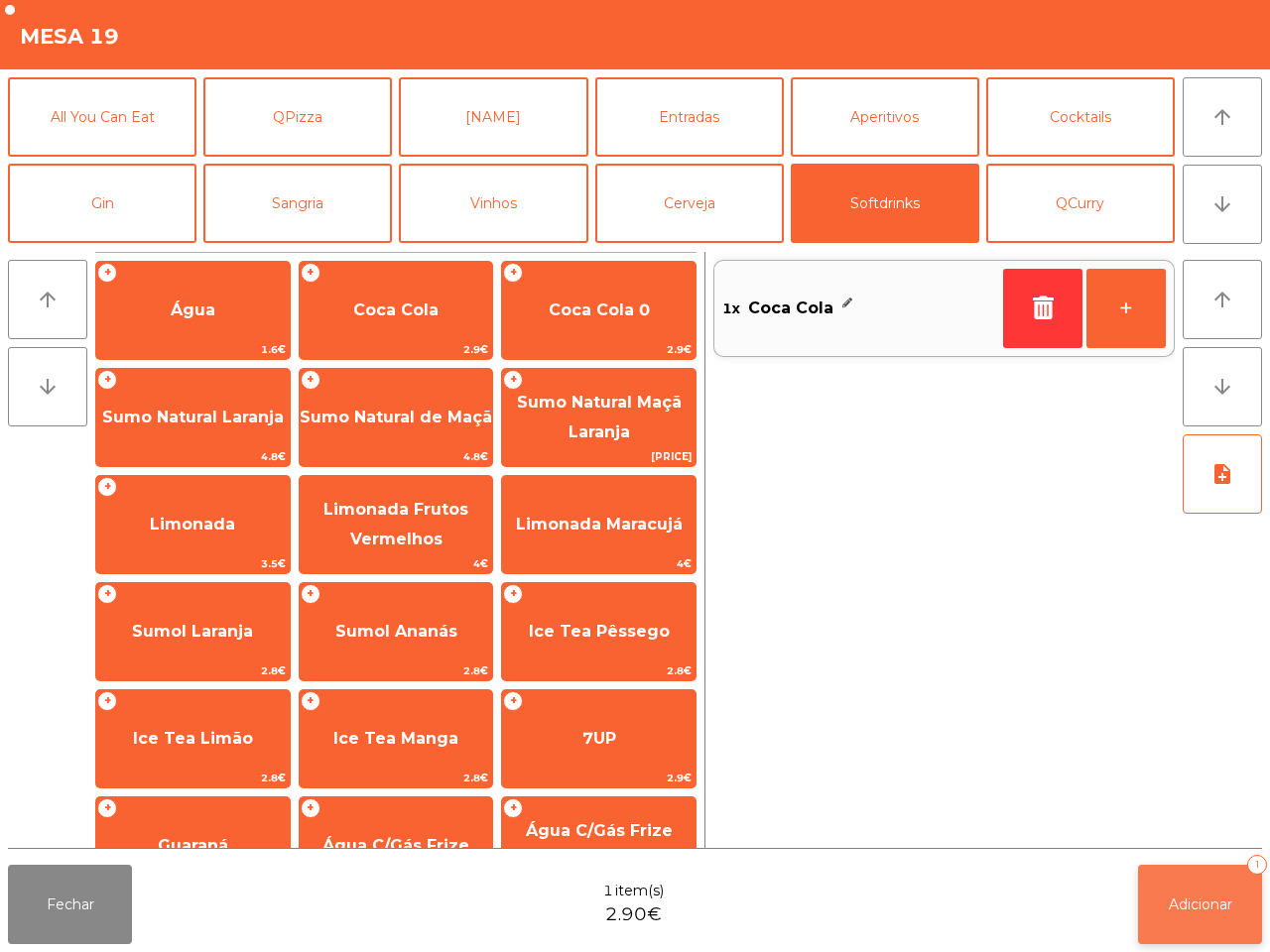 click on "Adicionar" at bounding box center [1201, 904] 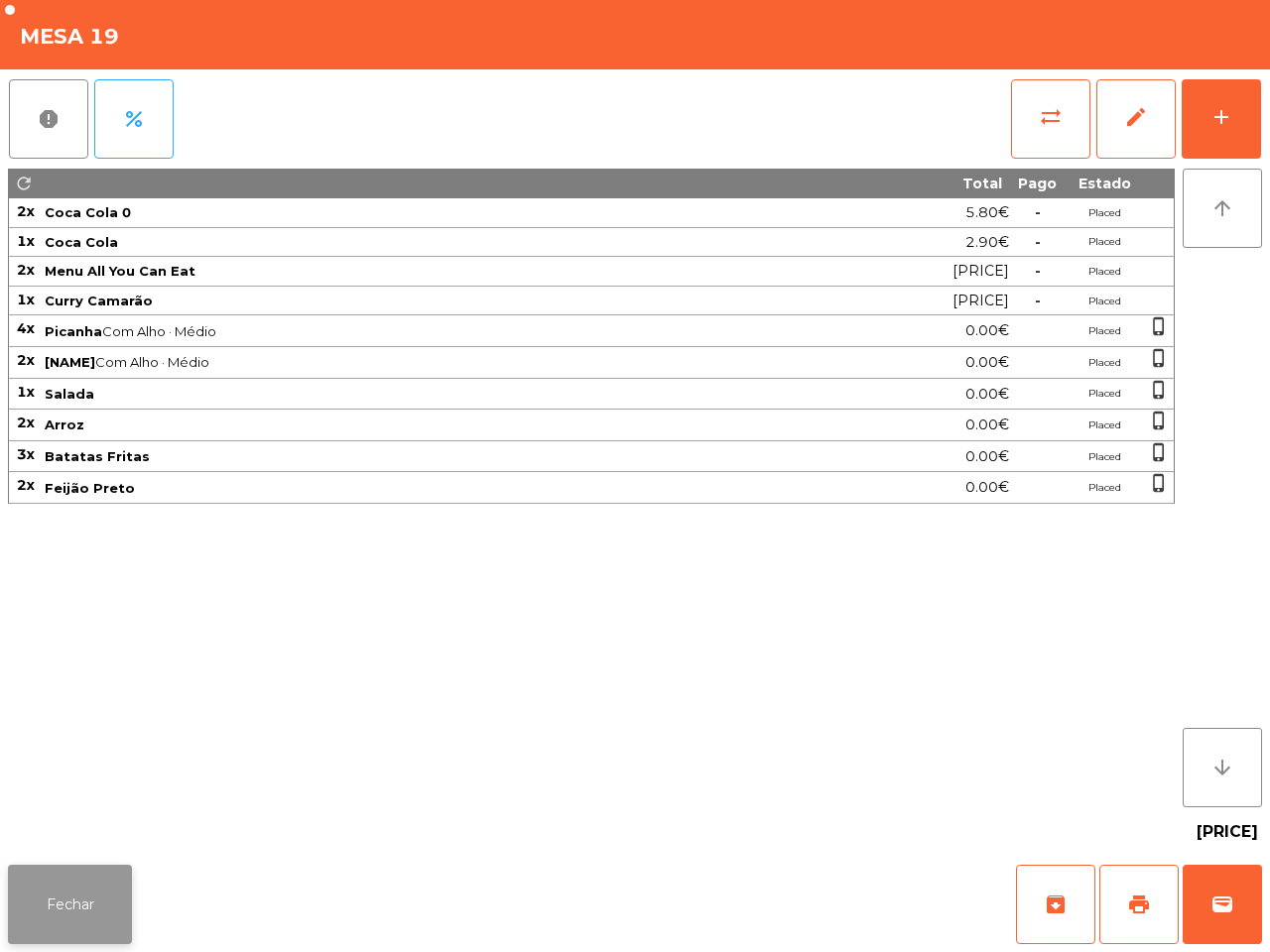 click on "Fechar" at bounding box center [69, 904] 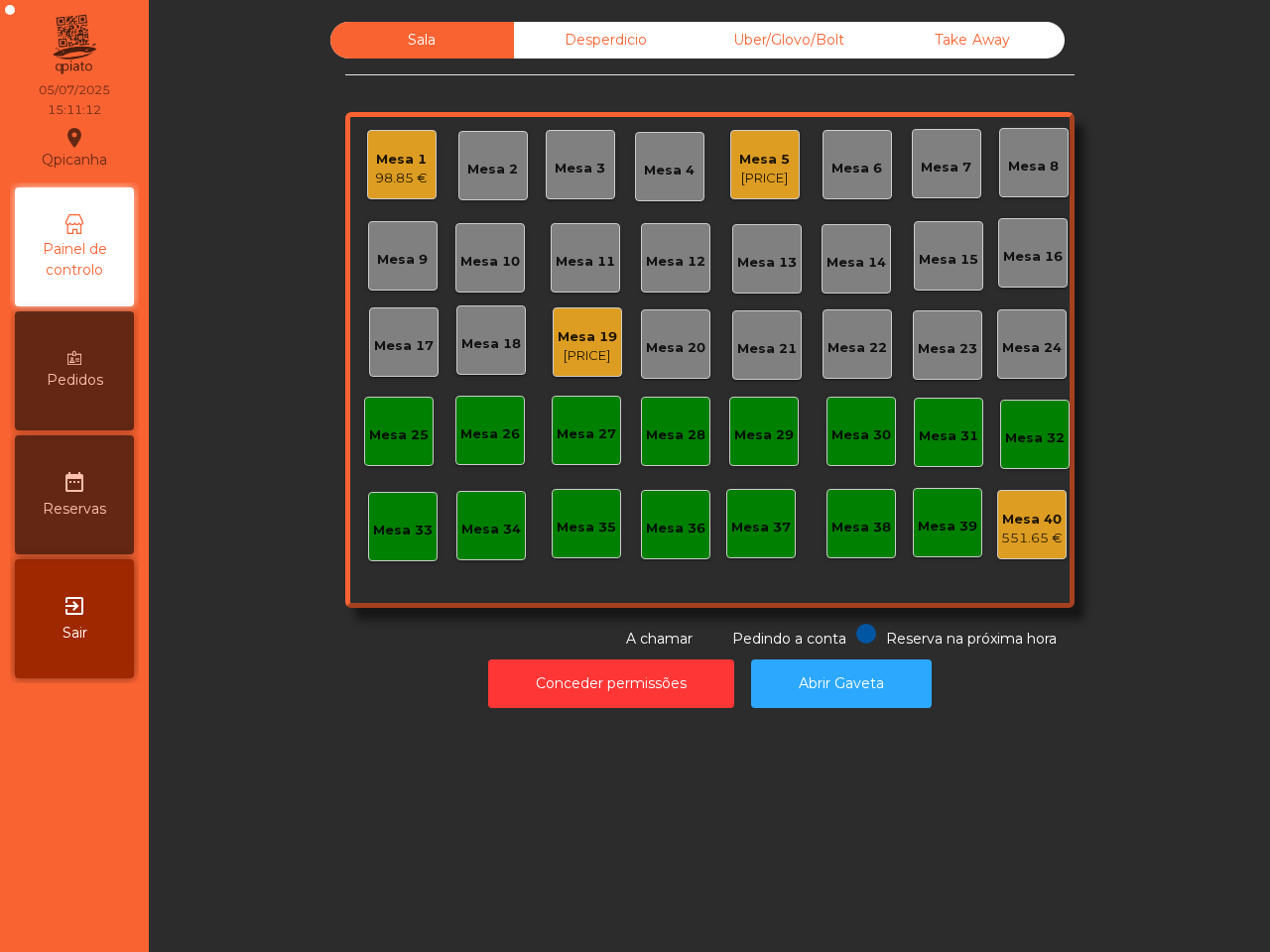 click on "[PRICE]" at bounding box center [401, 178] 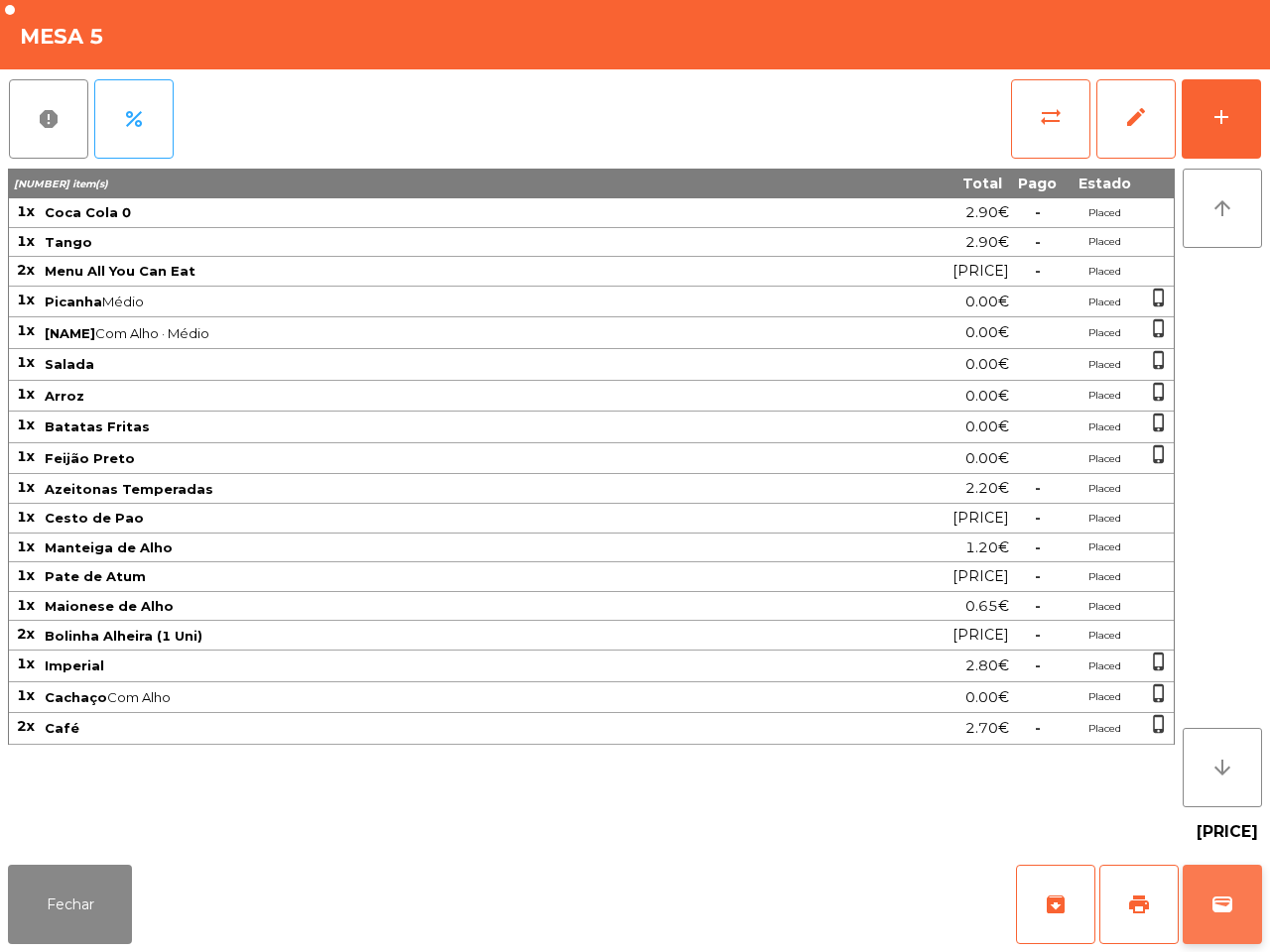click on "wallet" at bounding box center [1222, 904] 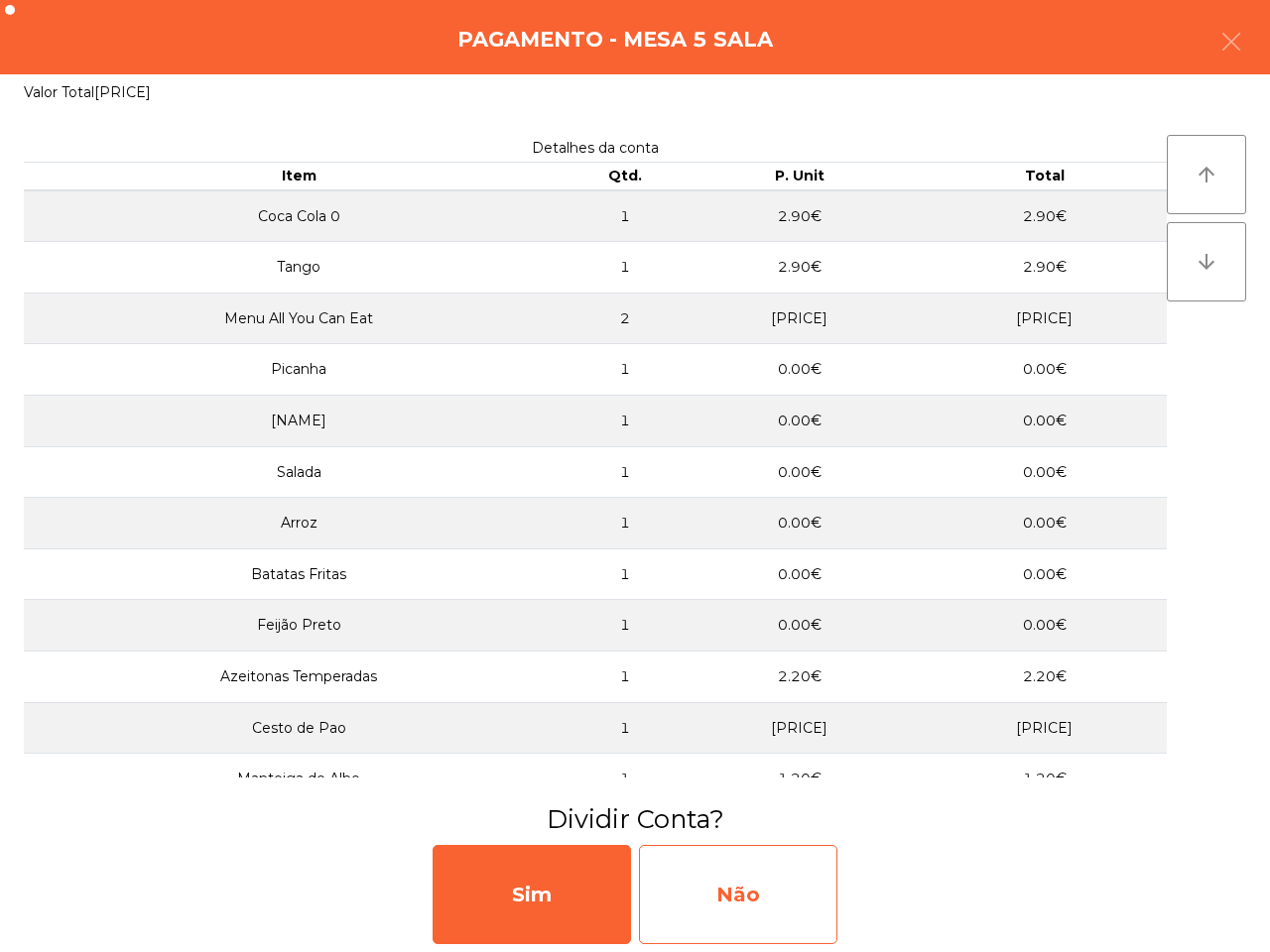 click on "Não" at bounding box center (738, 894) 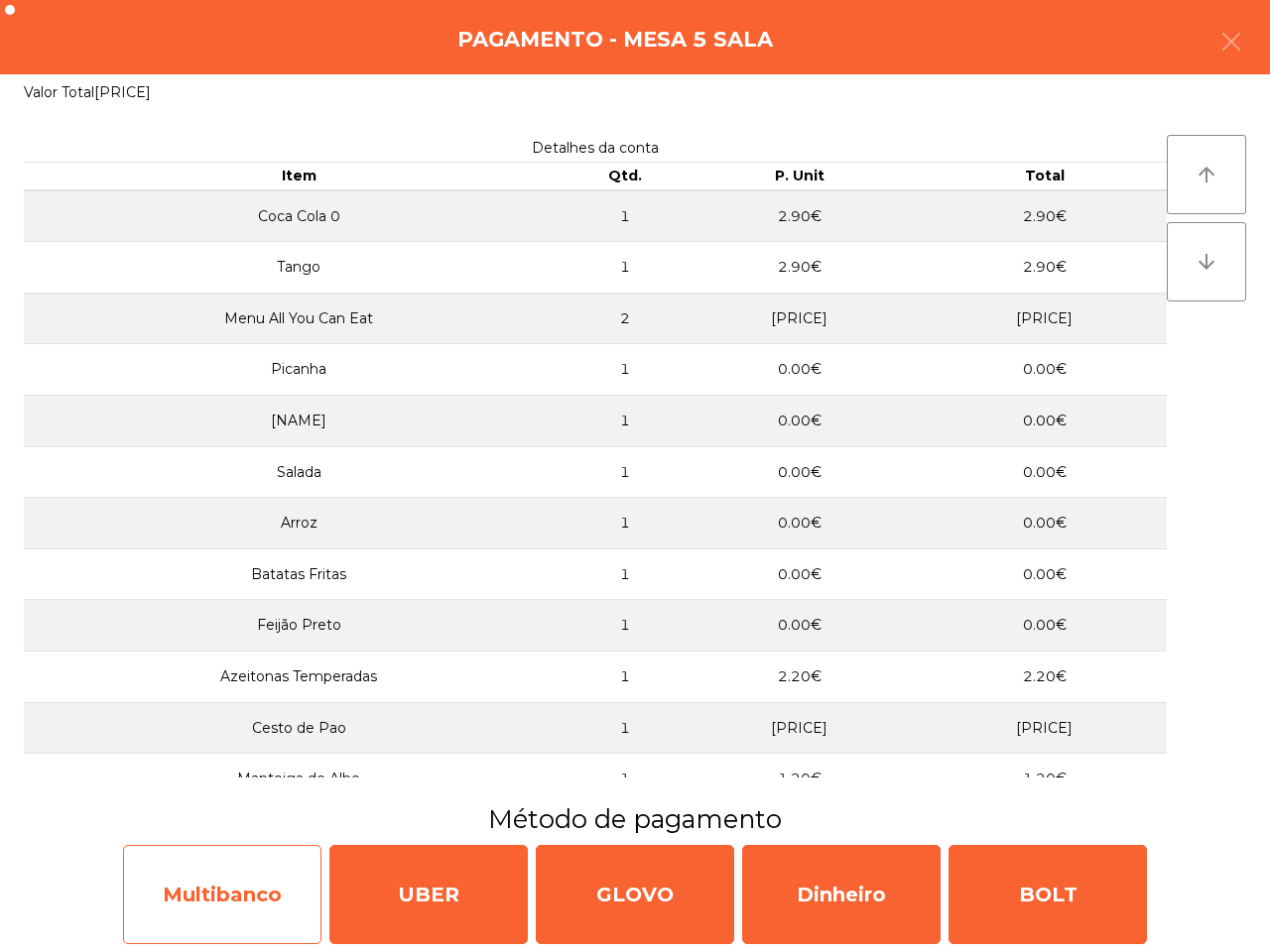 click on "Multibanco" at bounding box center [222, 894] 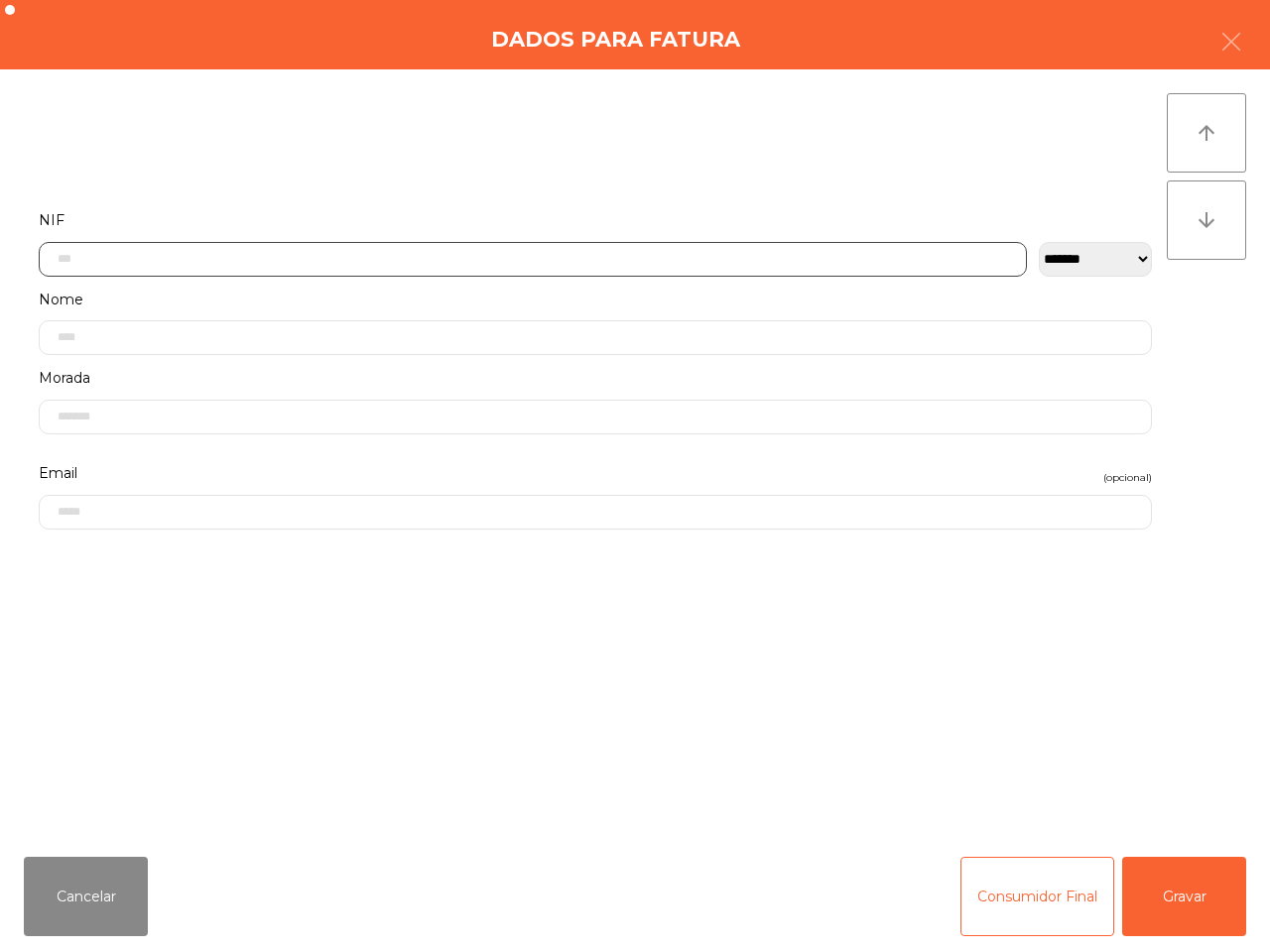 click at bounding box center (533, 259) 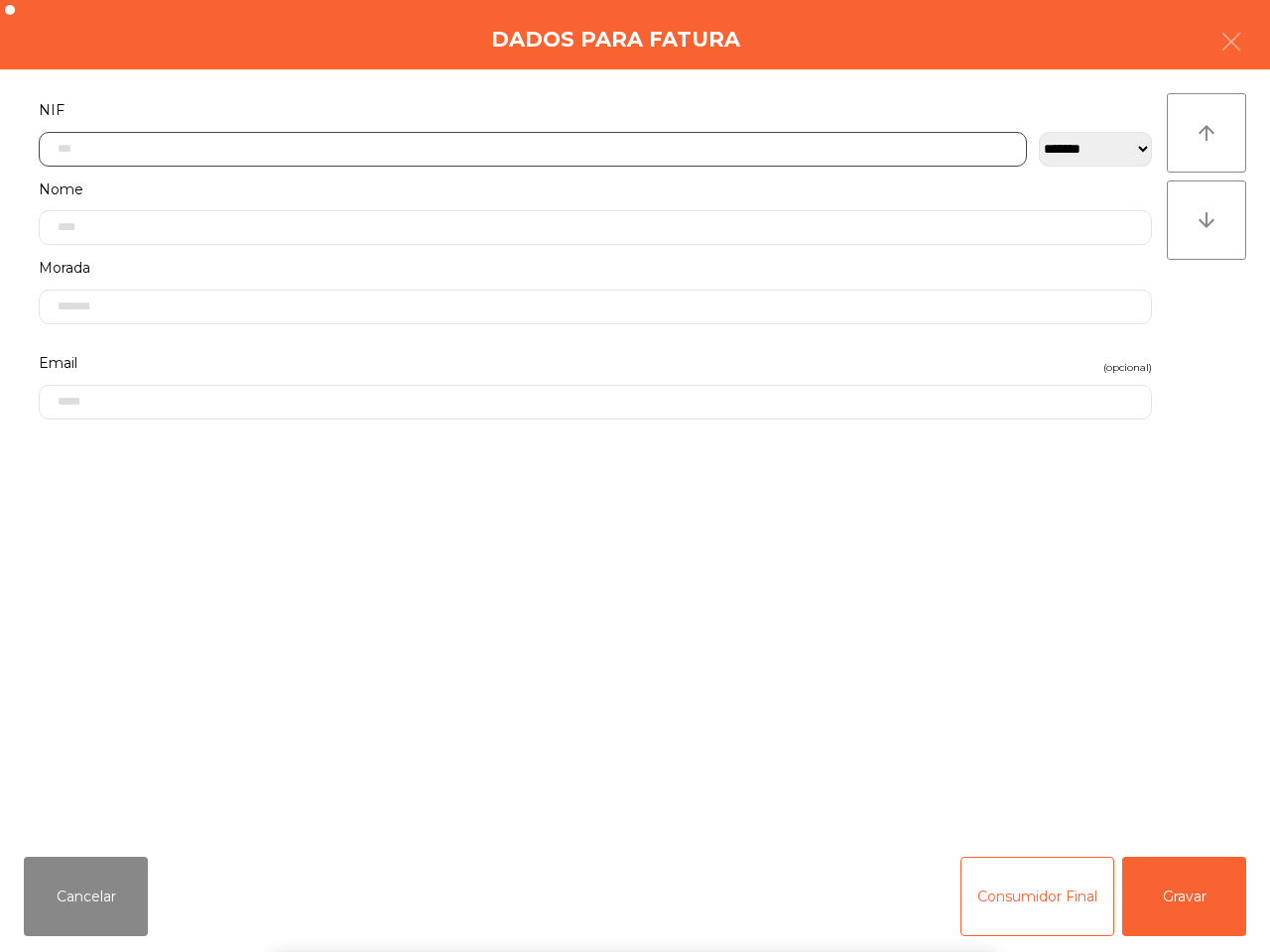 scroll, scrollTop: 111, scrollLeft: 0, axis: vertical 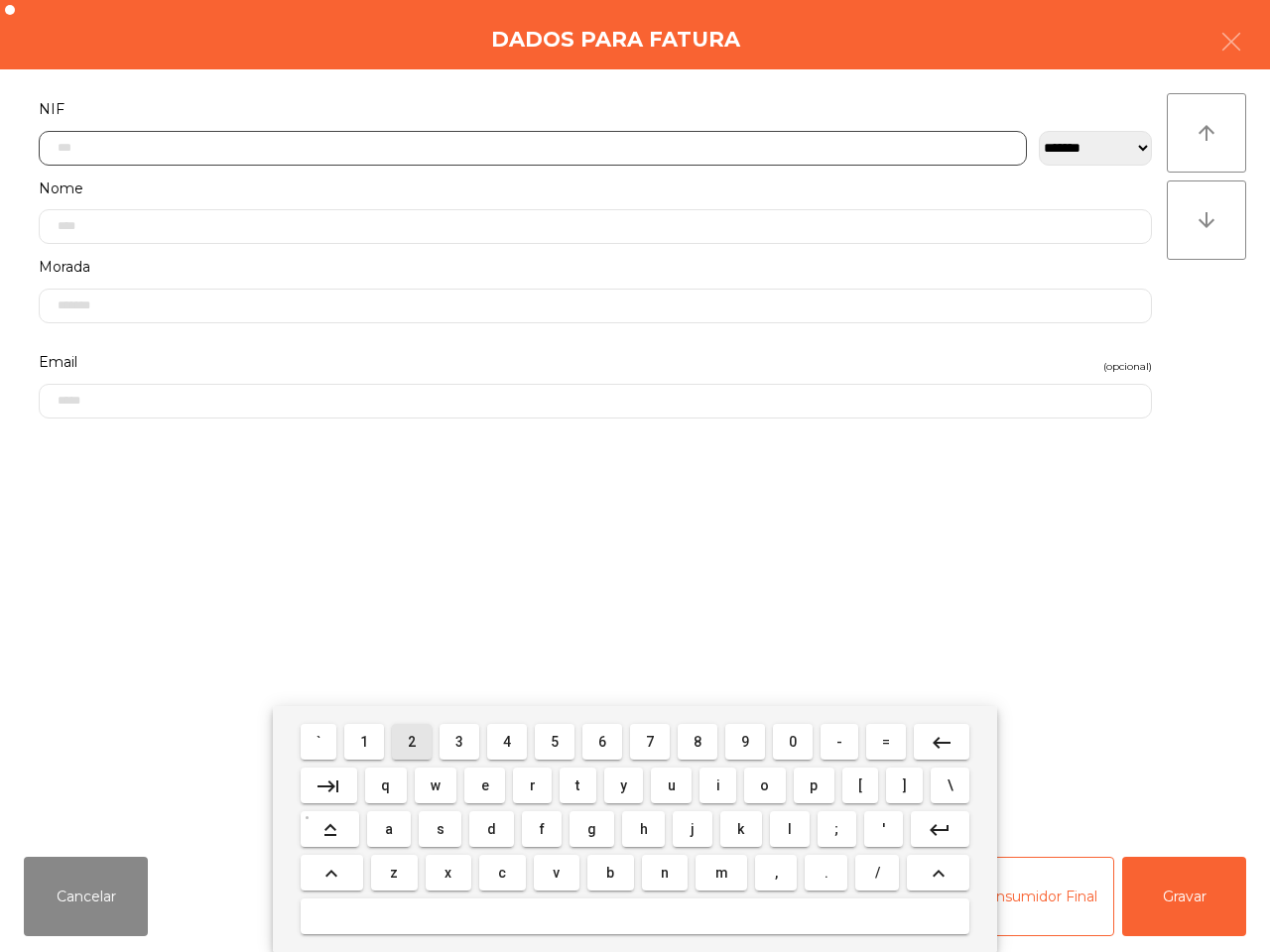 click on "2" at bounding box center [318, 742] 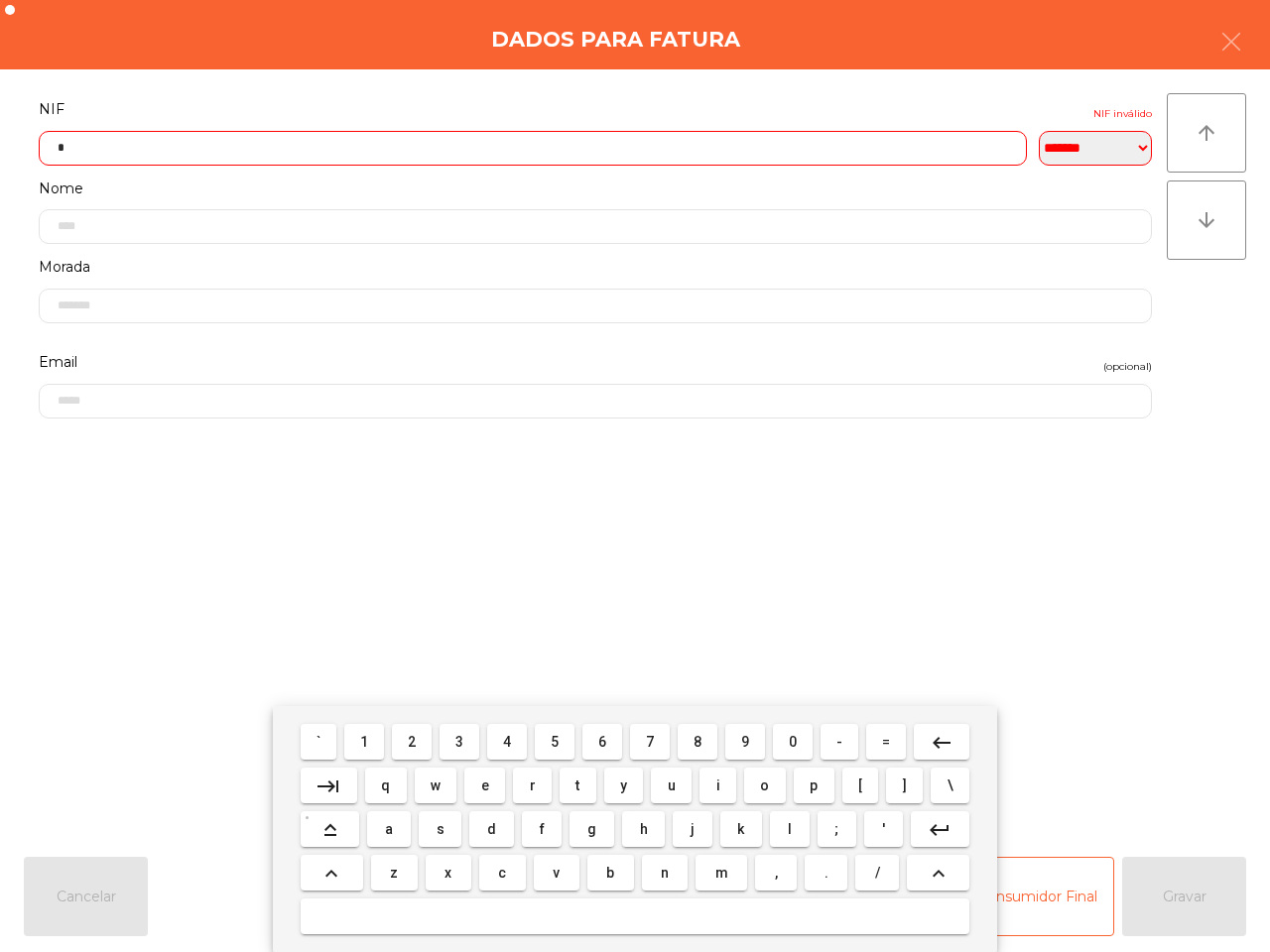 click on "1" at bounding box center (318, 742) 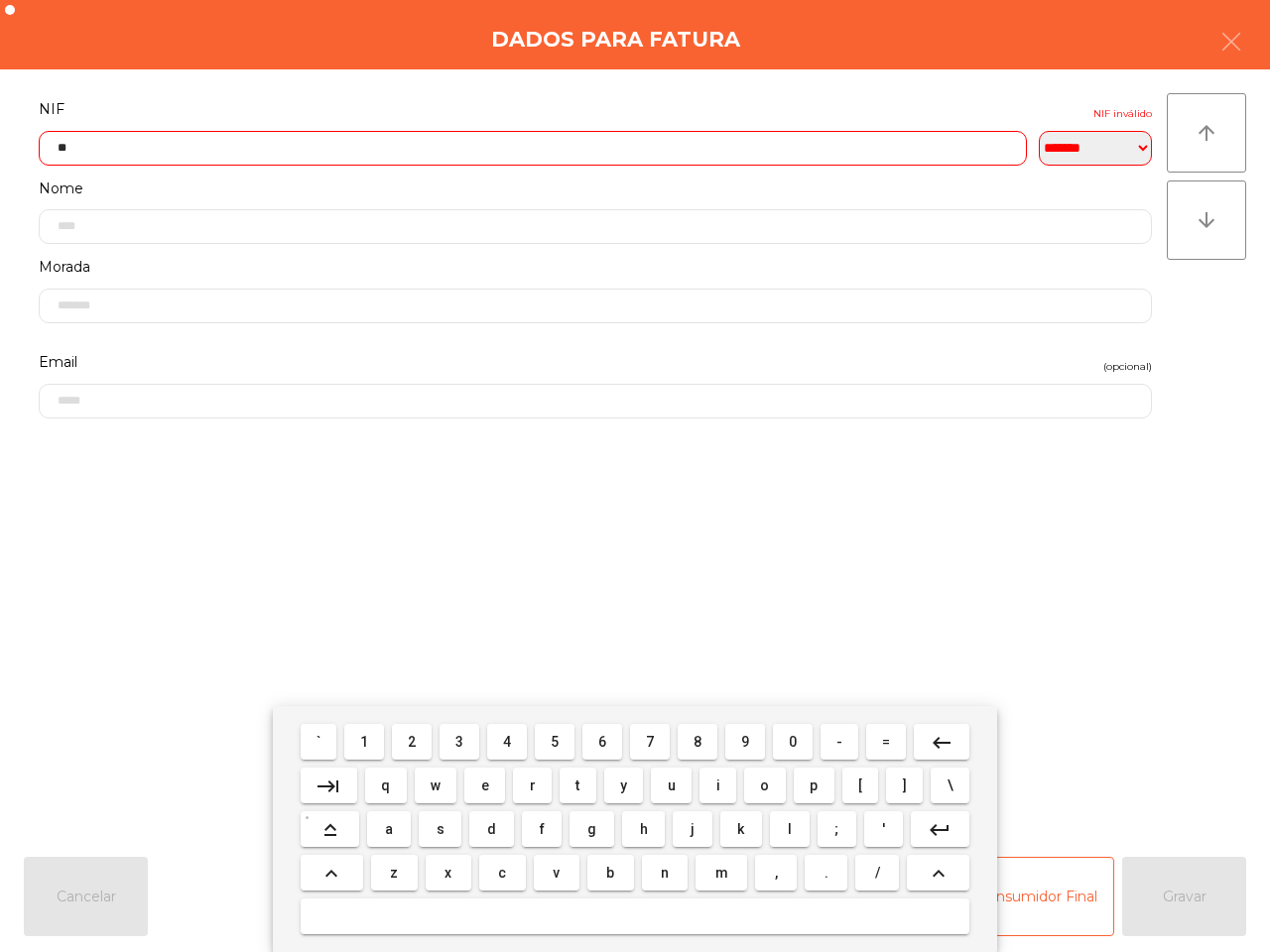 click on "0" at bounding box center [318, 742] 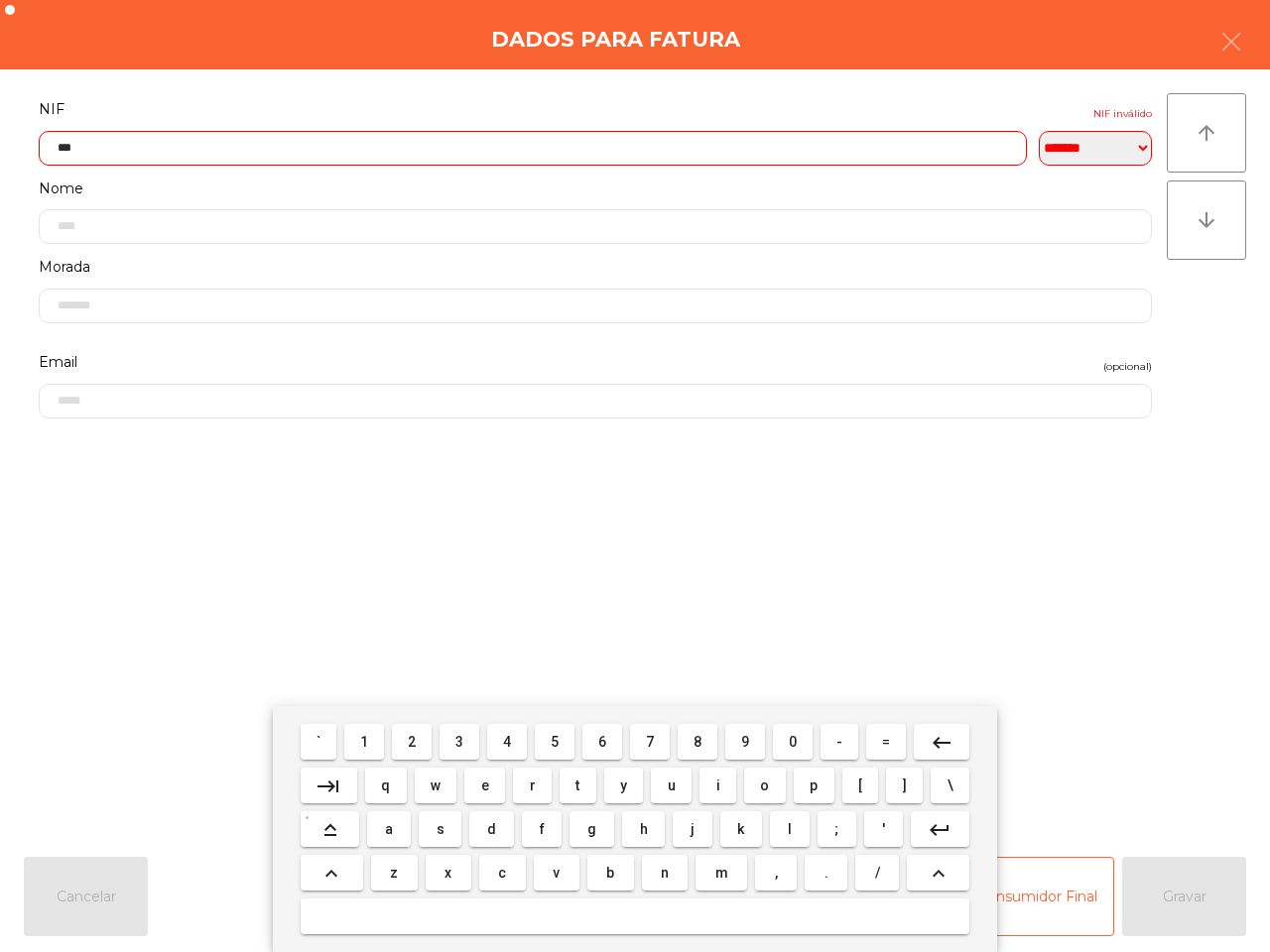 click on "6" at bounding box center (318, 742) 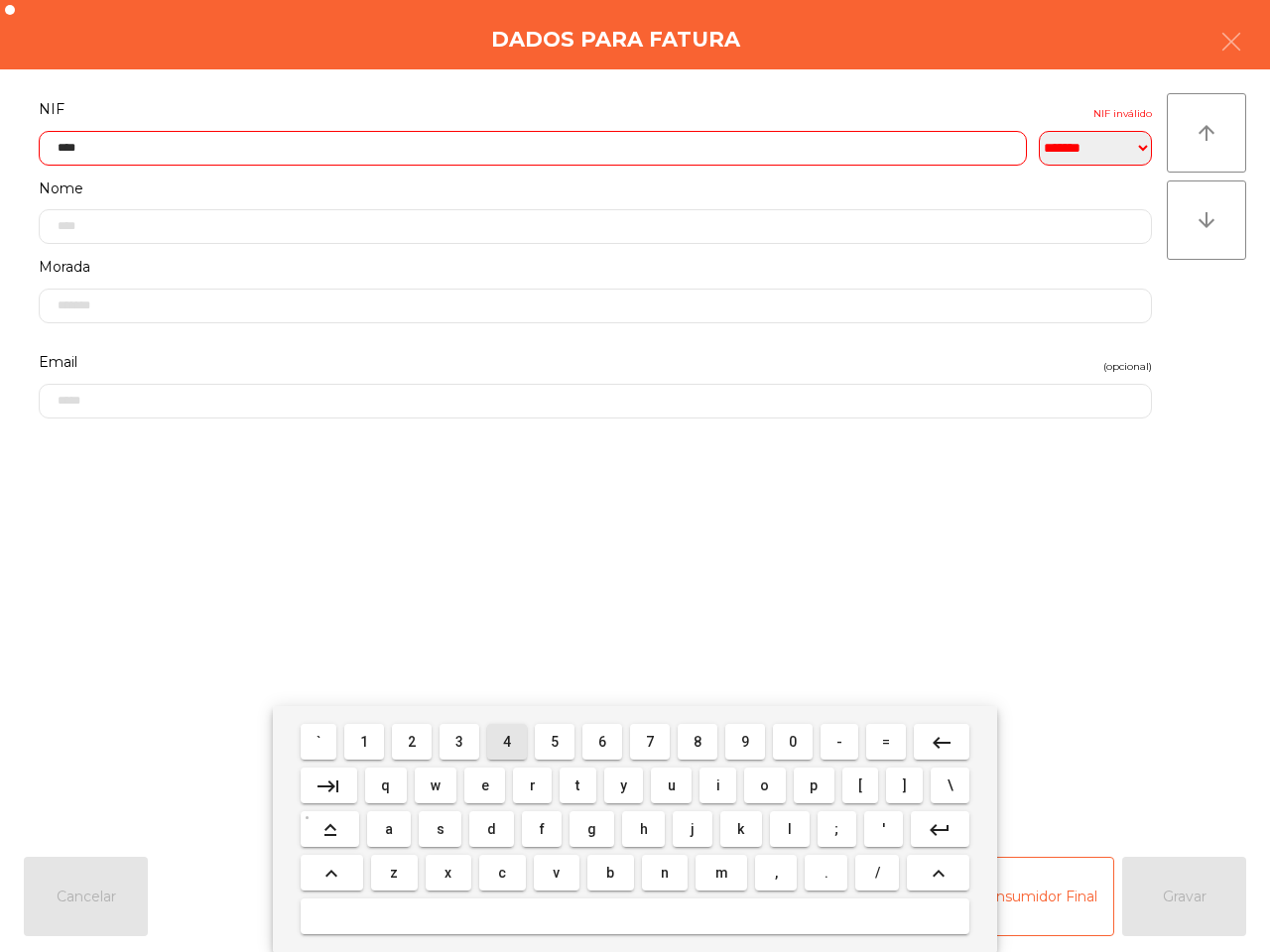 click on "4" at bounding box center (318, 742) 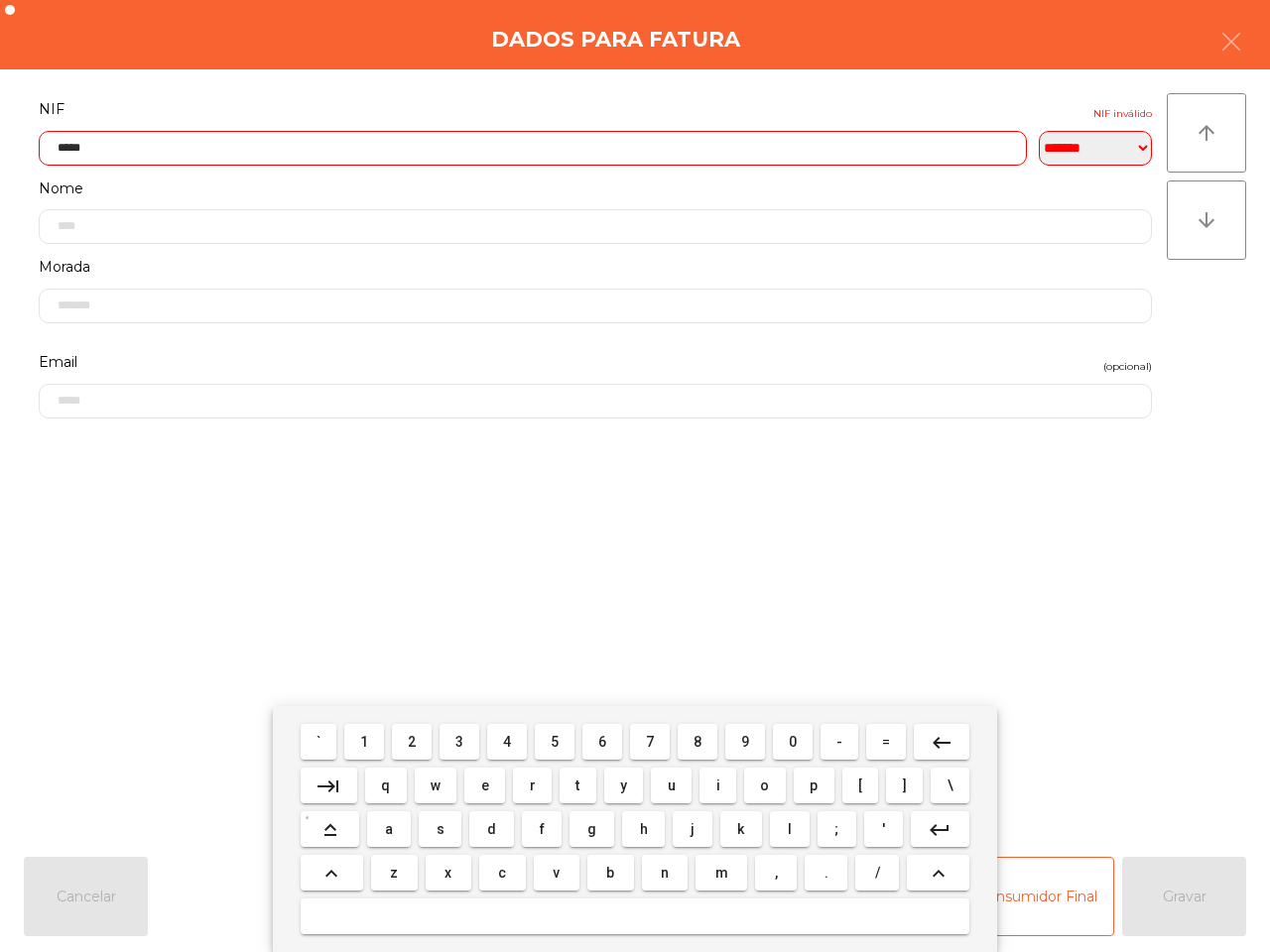 click on "7" at bounding box center (318, 742) 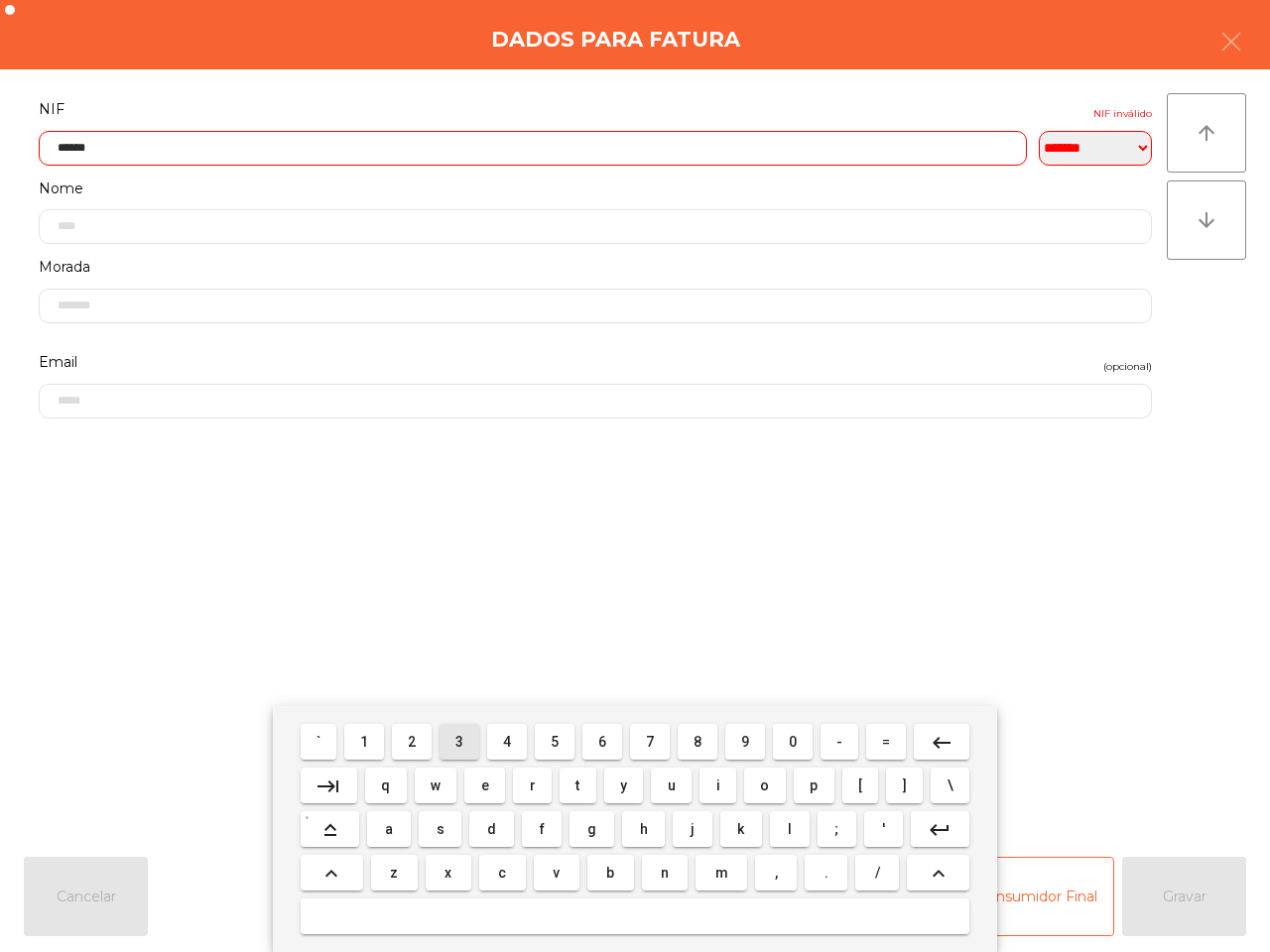 click on "3" at bounding box center (318, 742) 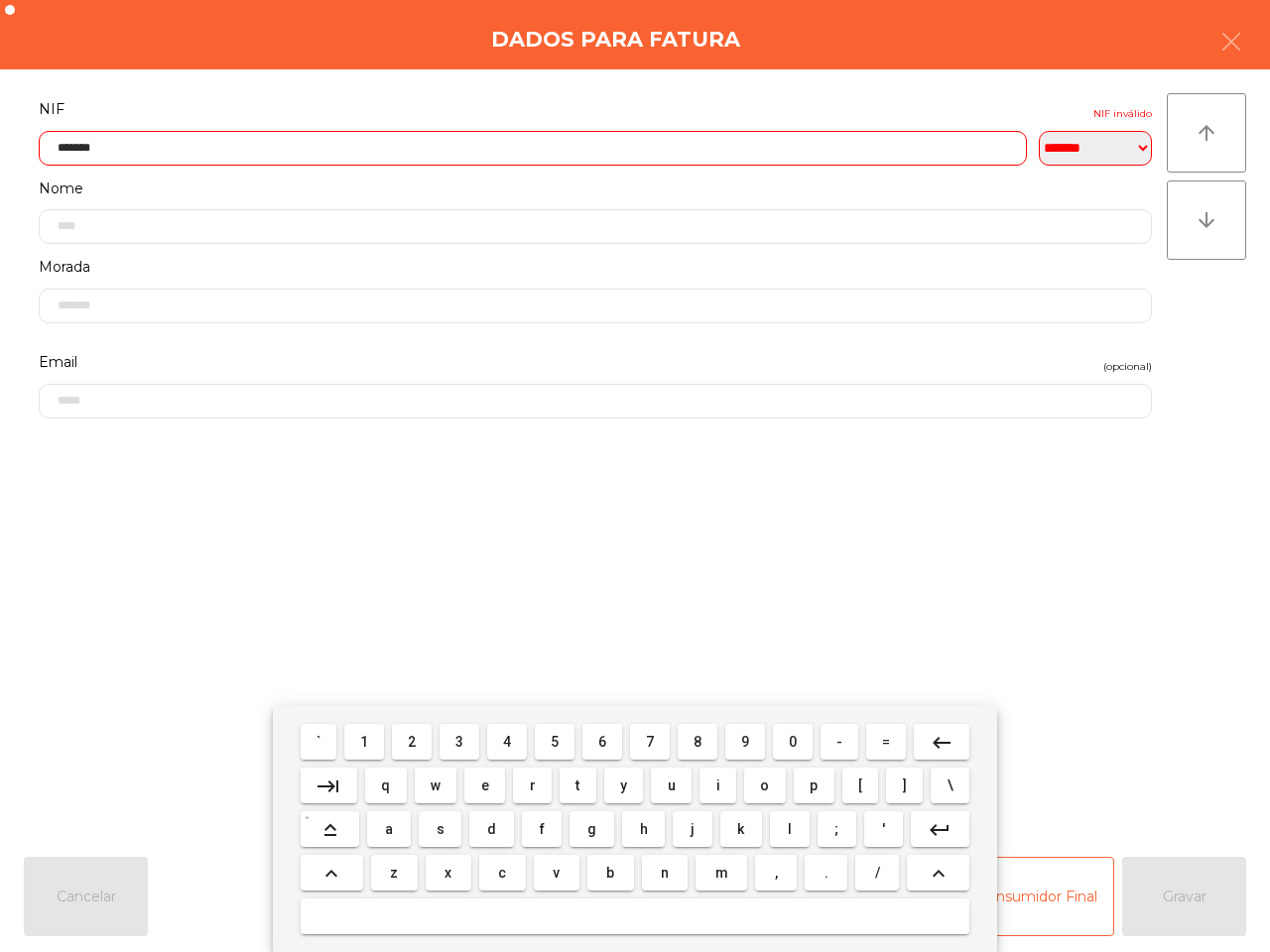 click on "7" at bounding box center [318, 742] 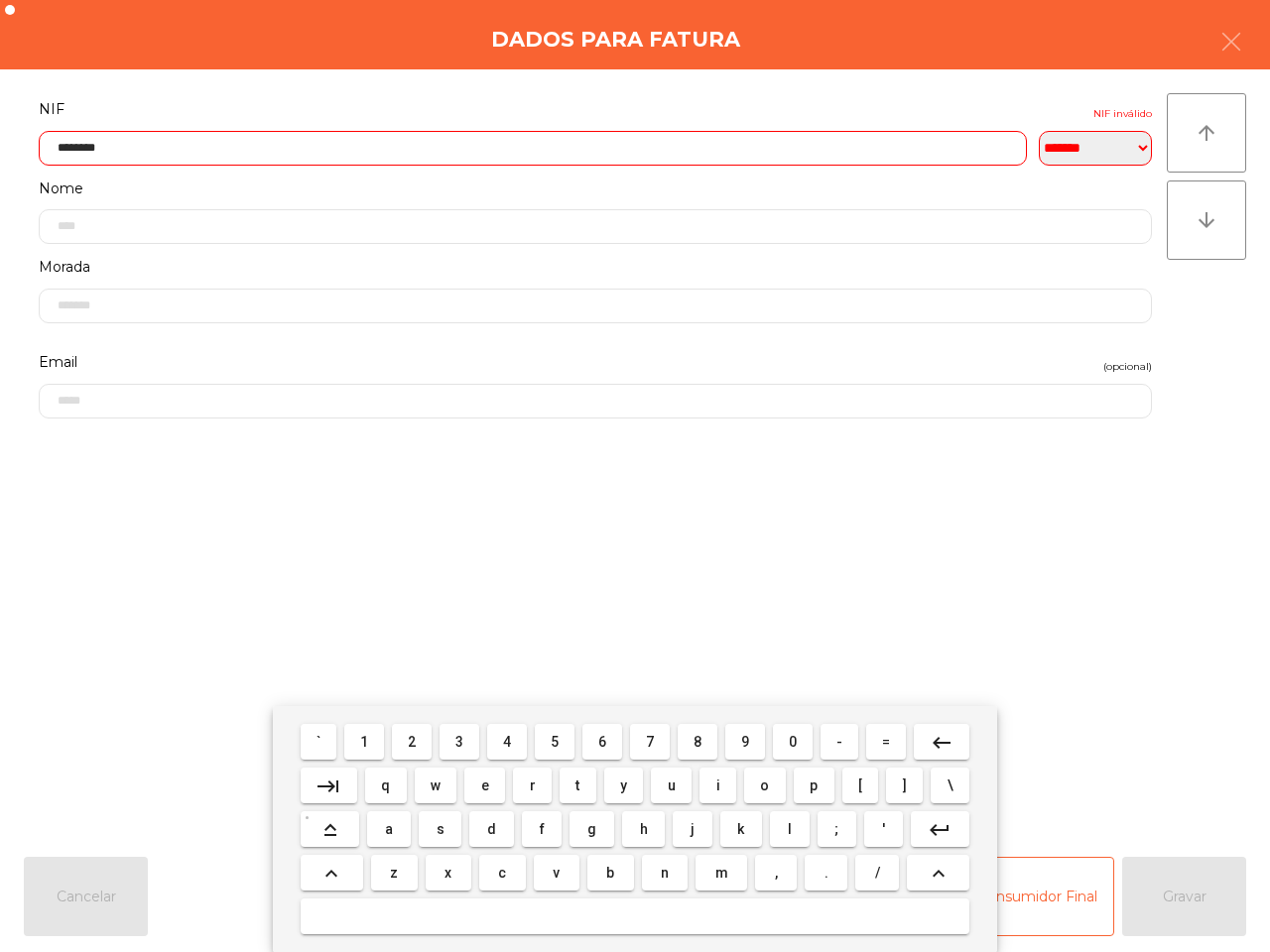 click on "0" at bounding box center (318, 742) 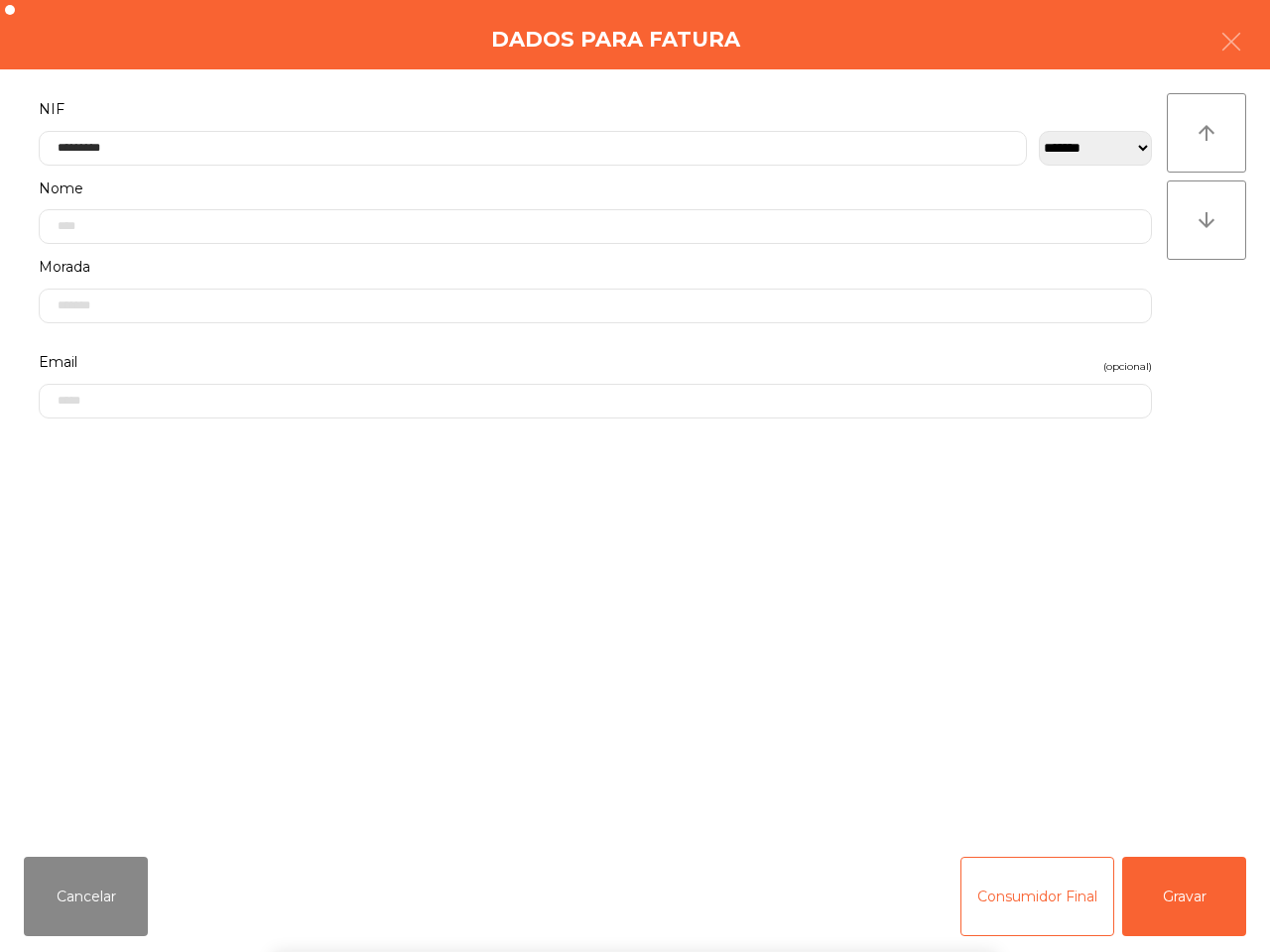 click on "NIF Nome Morada Email (opcional)" at bounding box center [595, 458] 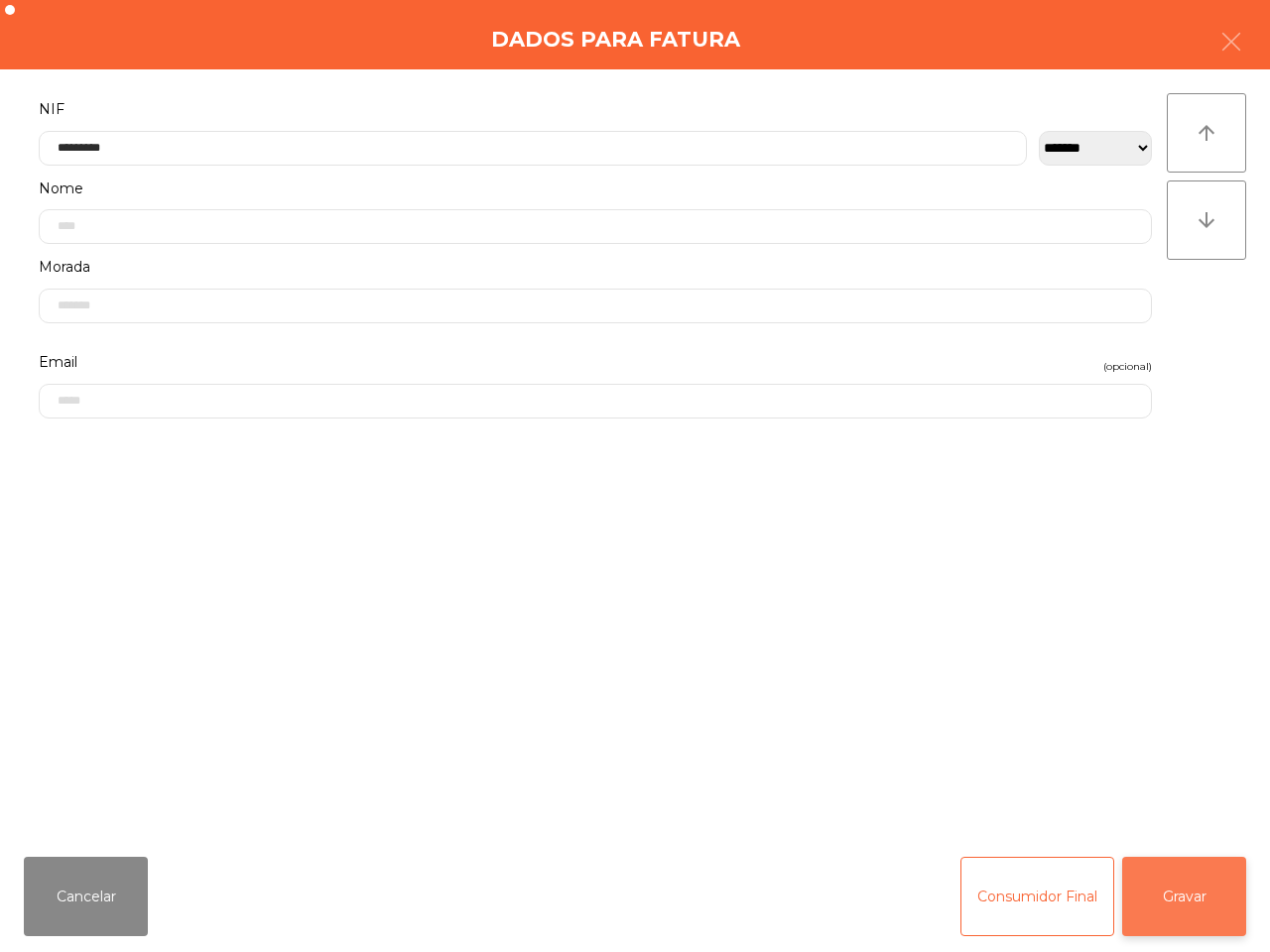 click on "Gravar" at bounding box center [1184, 896] 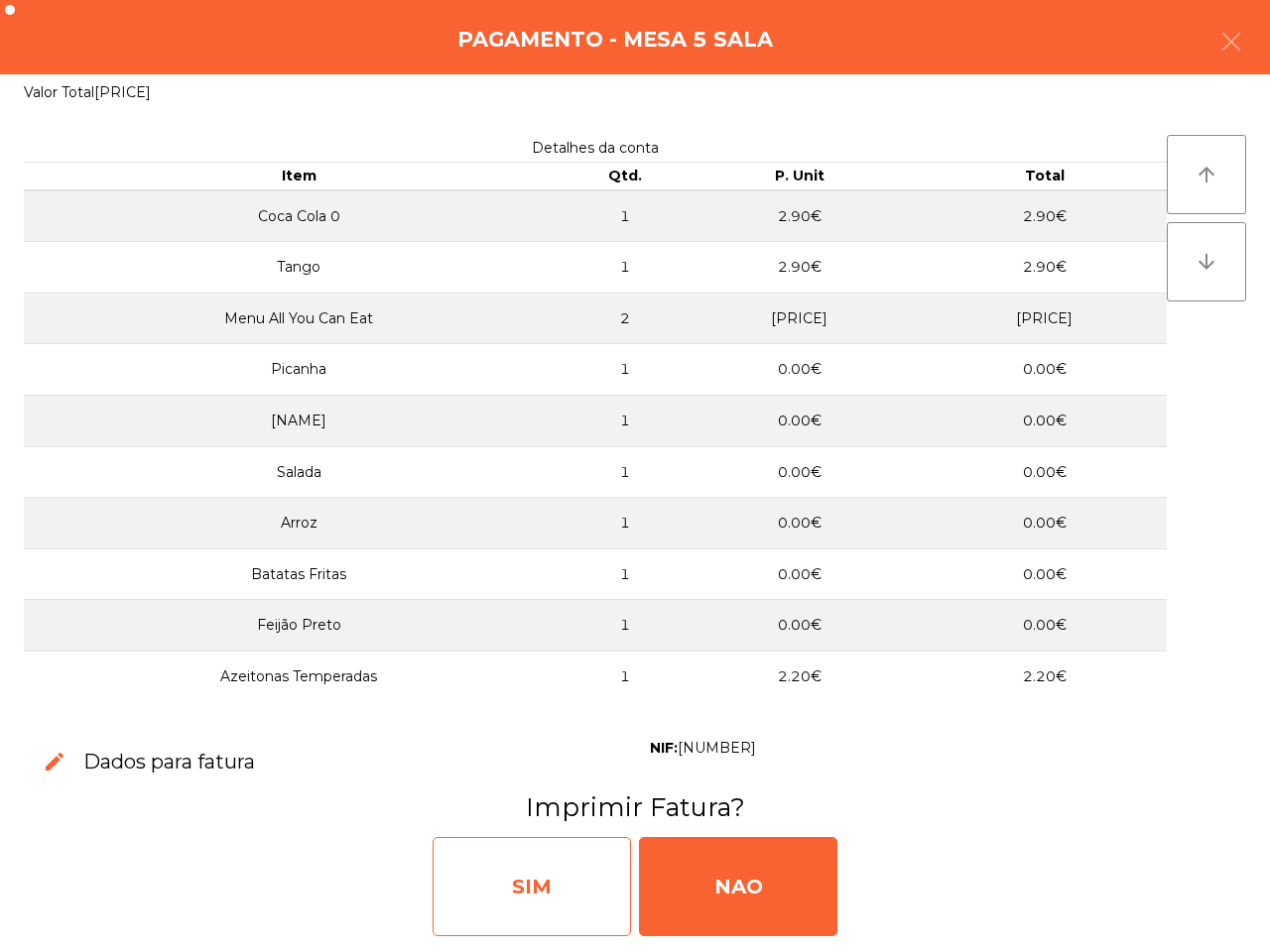 click on "SIM" at bounding box center (532, 887) 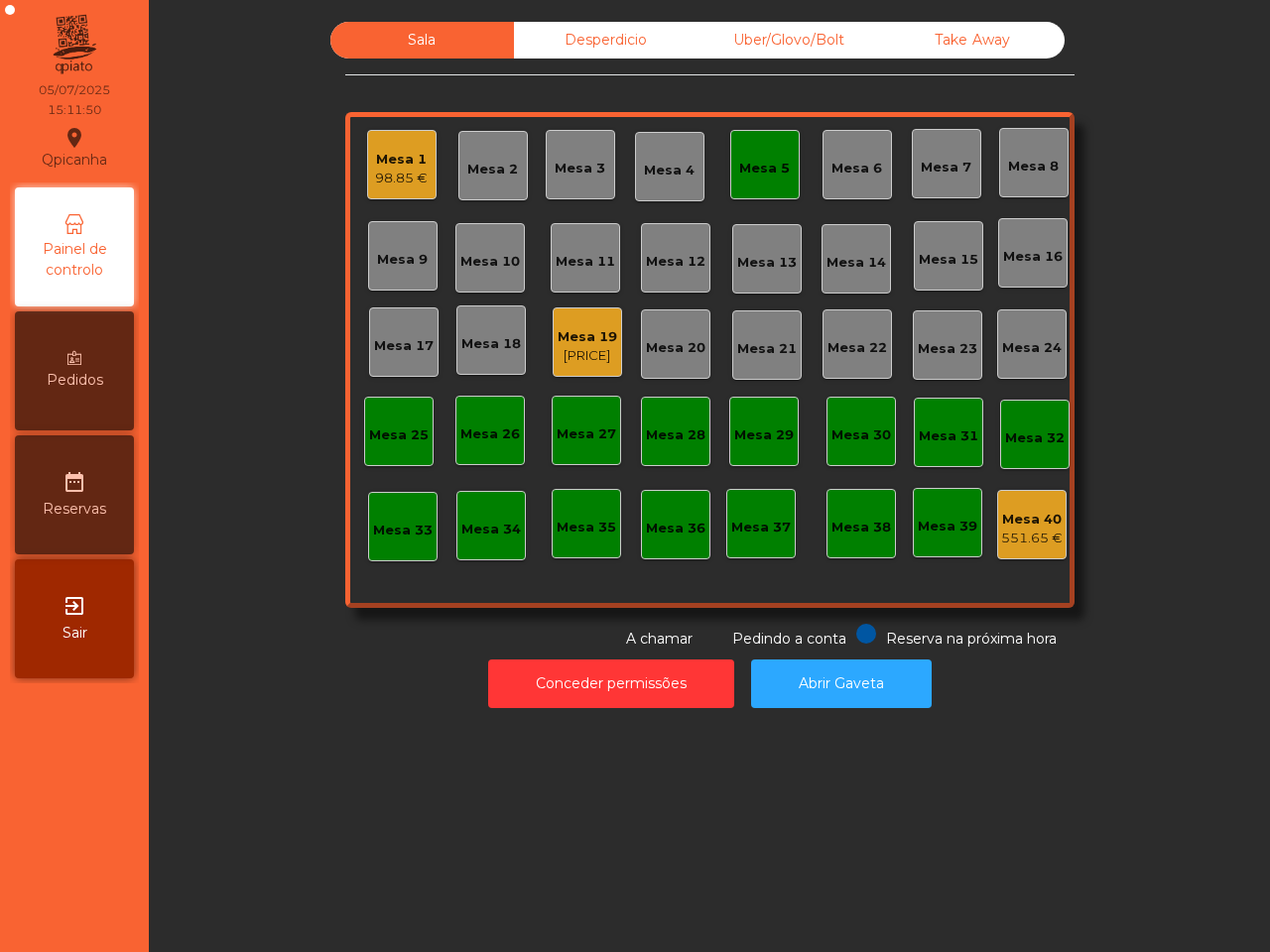 click on "Mesa 5" at bounding box center [765, 165] 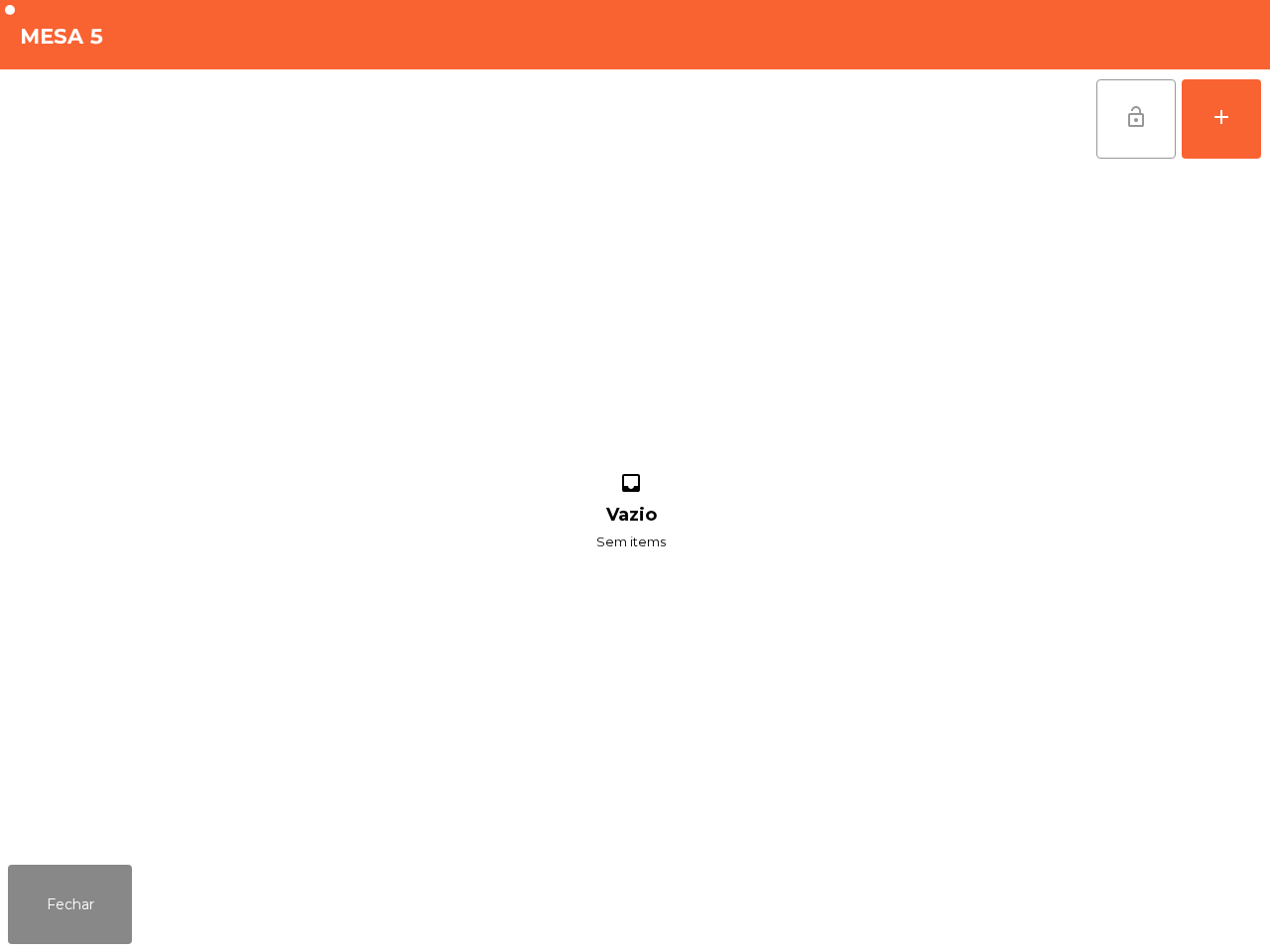 click on "lock_open" at bounding box center [1136, 119] 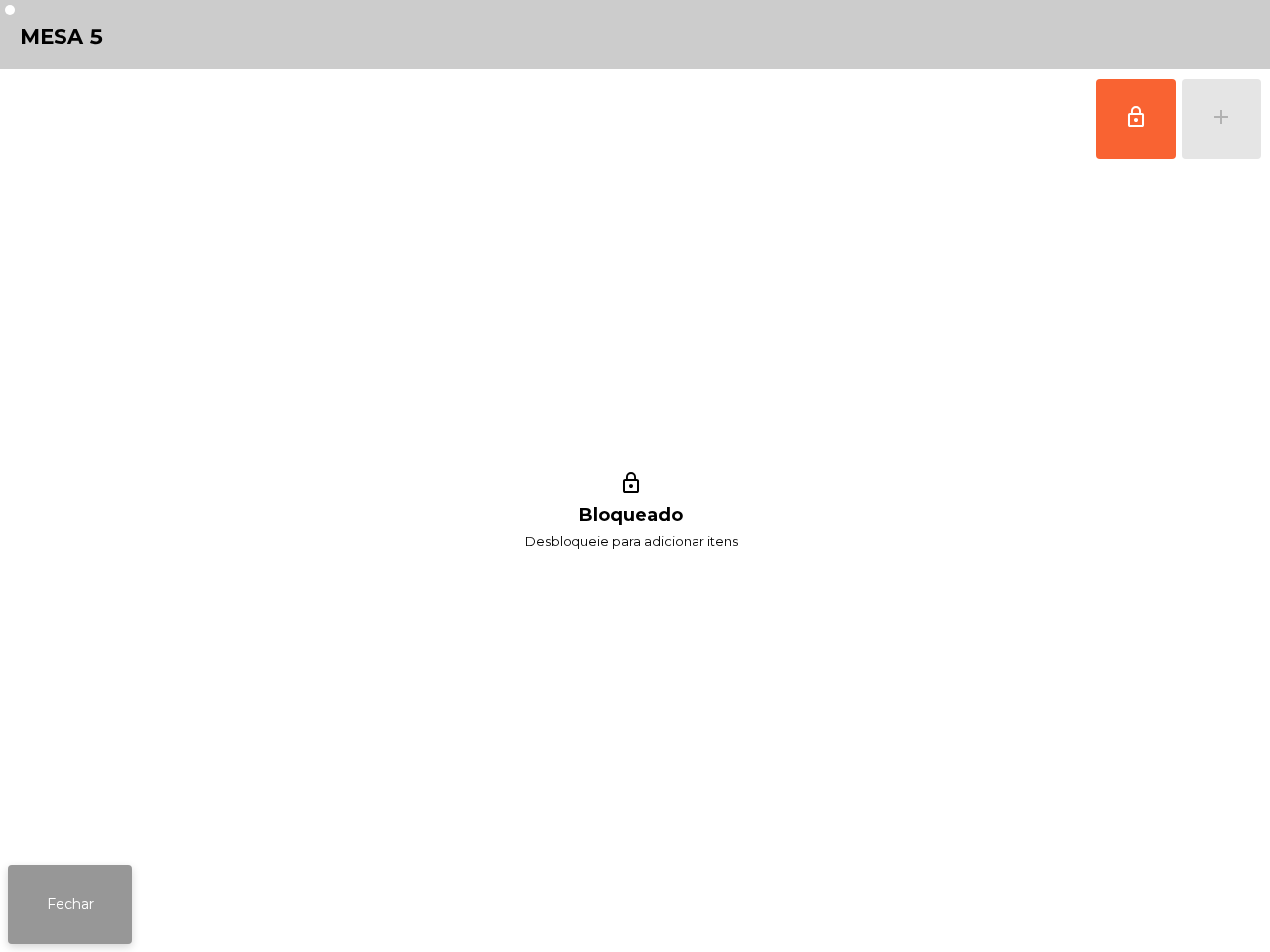 click on "Fechar" at bounding box center [69, 904] 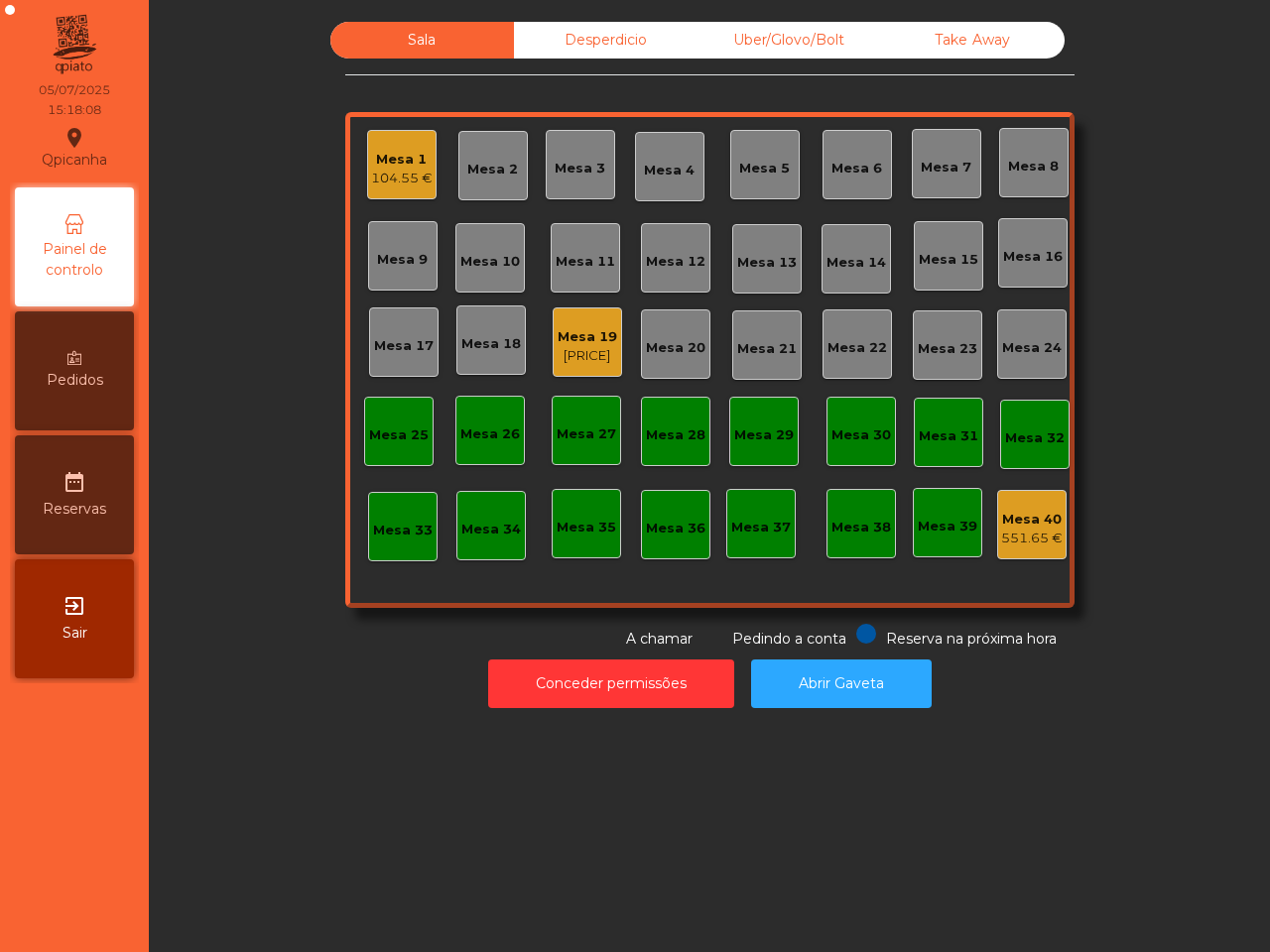click on "104.55 €" at bounding box center (402, 178) 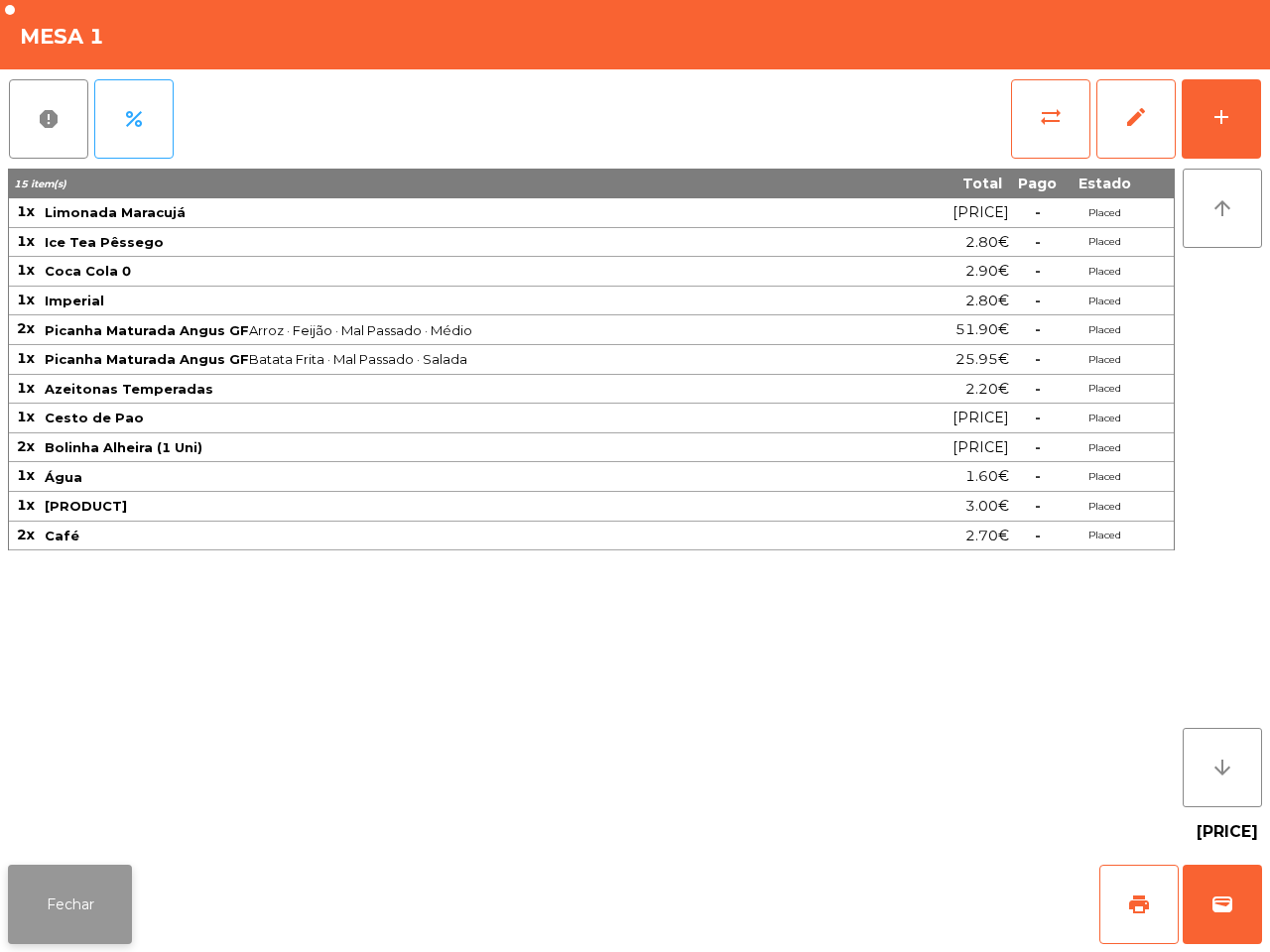 click on "Fechar" at bounding box center (69, 904) 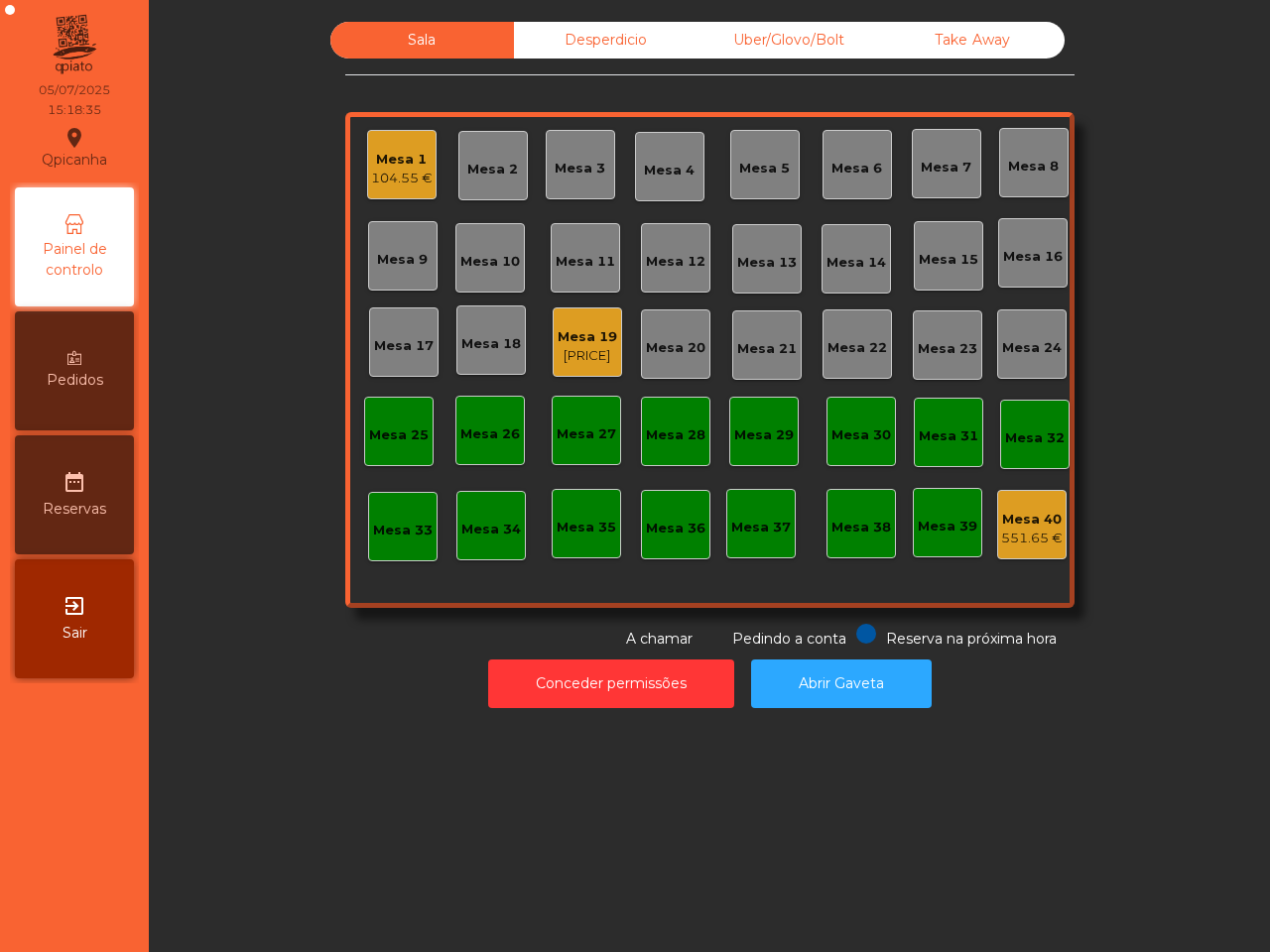 click on "[PRICE]" at bounding box center [402, 178] 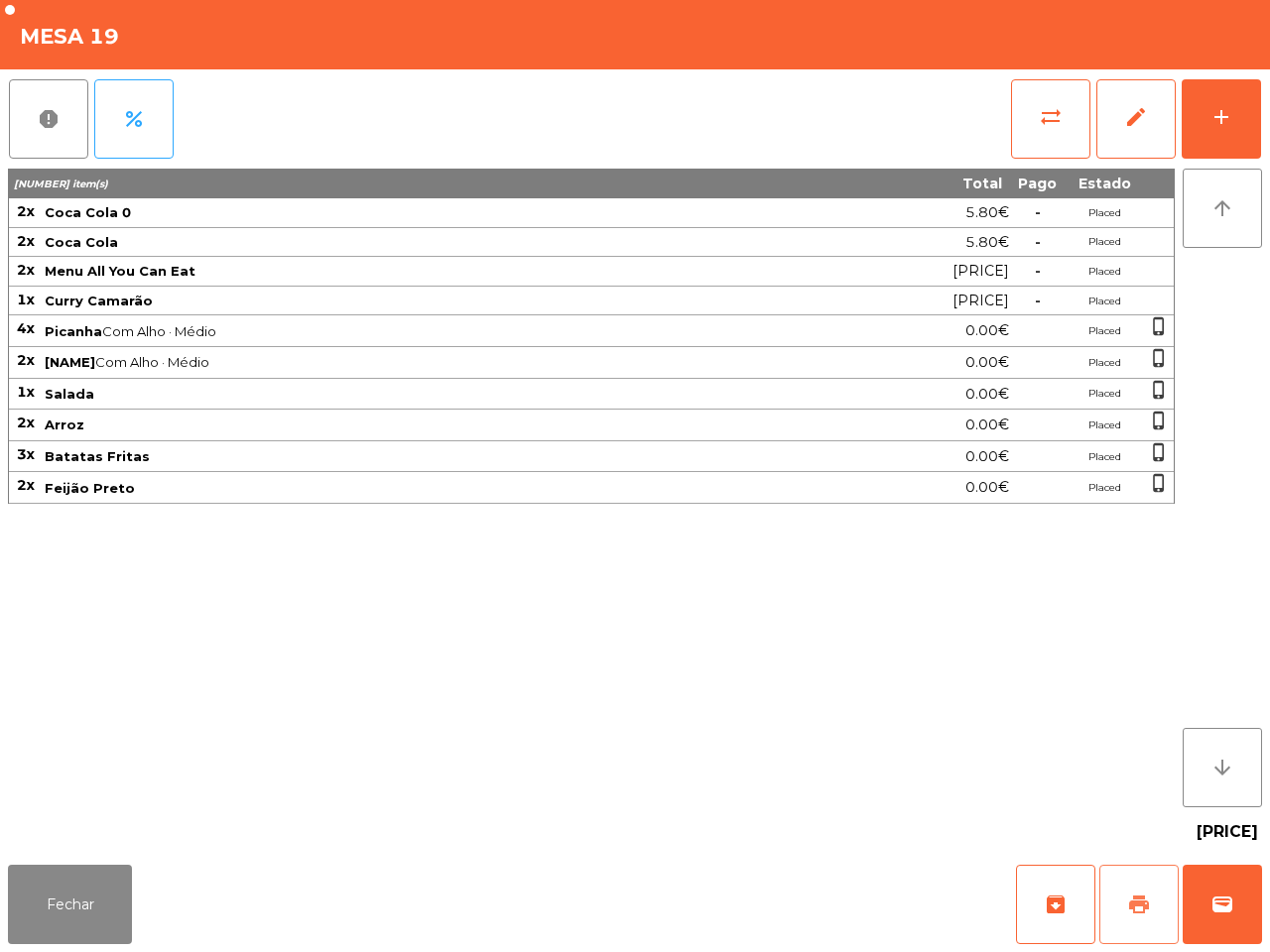 click on "print" at bounding box center (1139, 904) 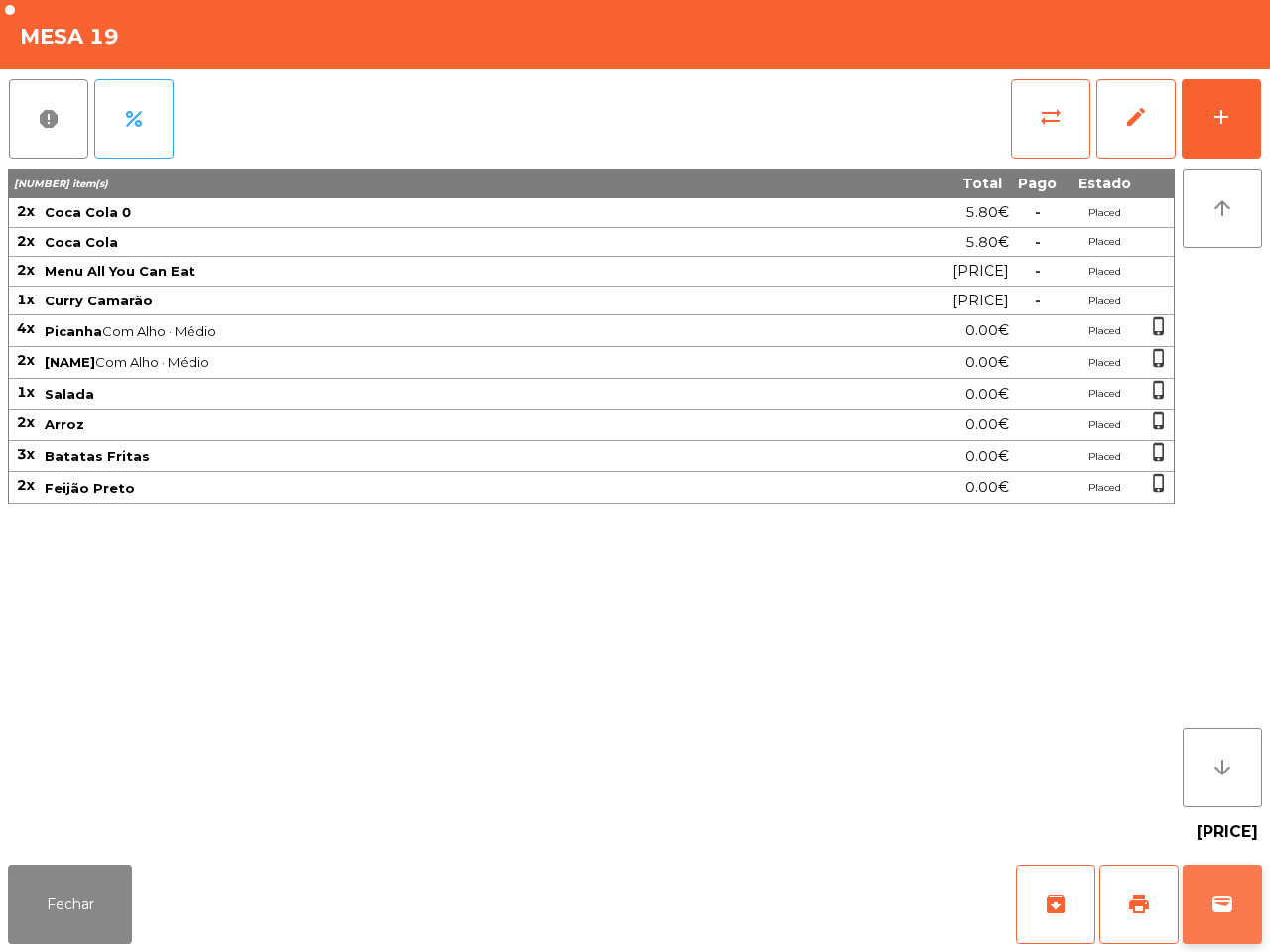 click on "wallet" at bounding box center [1222, 904] 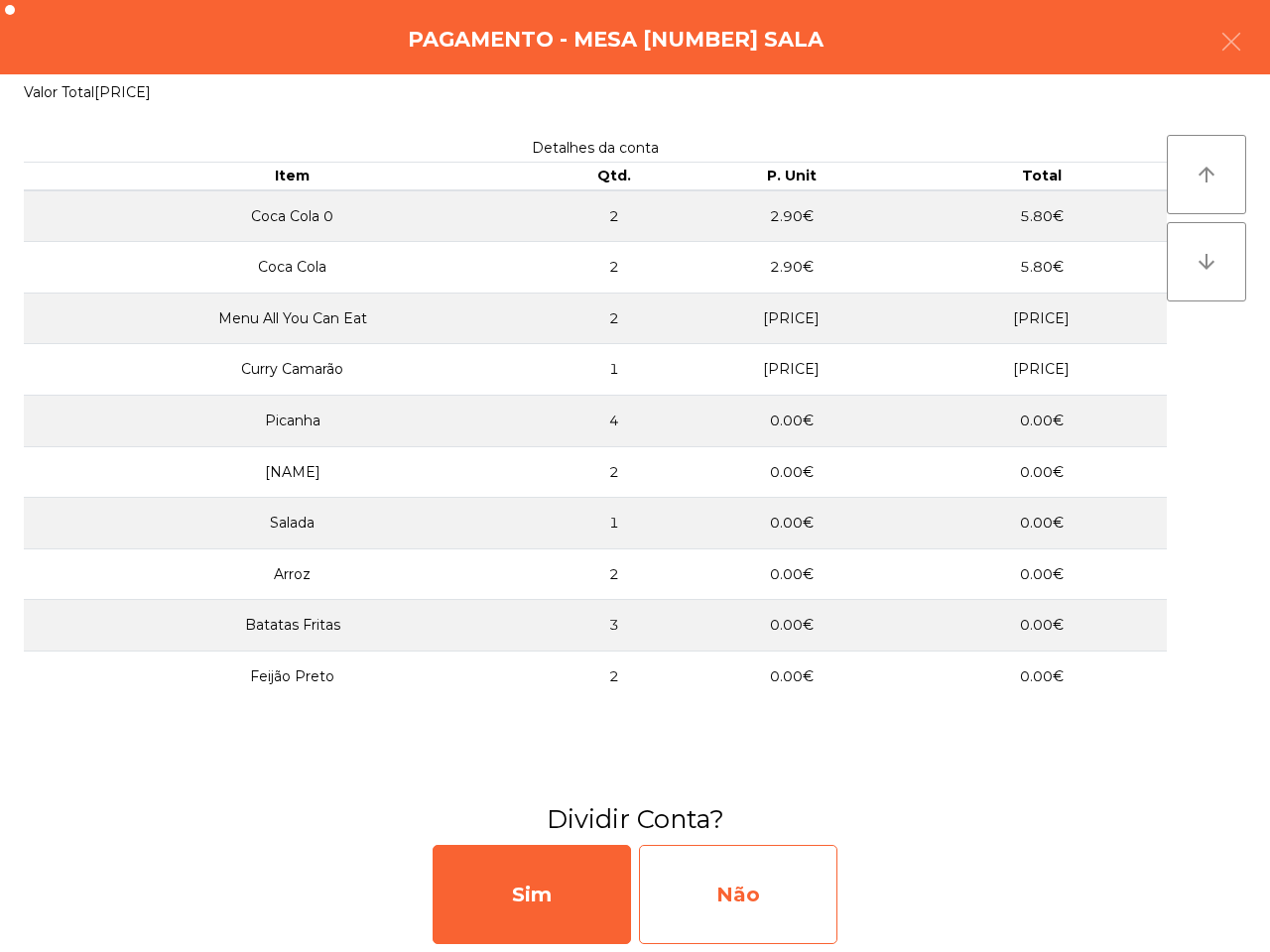 click on "Não" at bounding box center (738, 894) 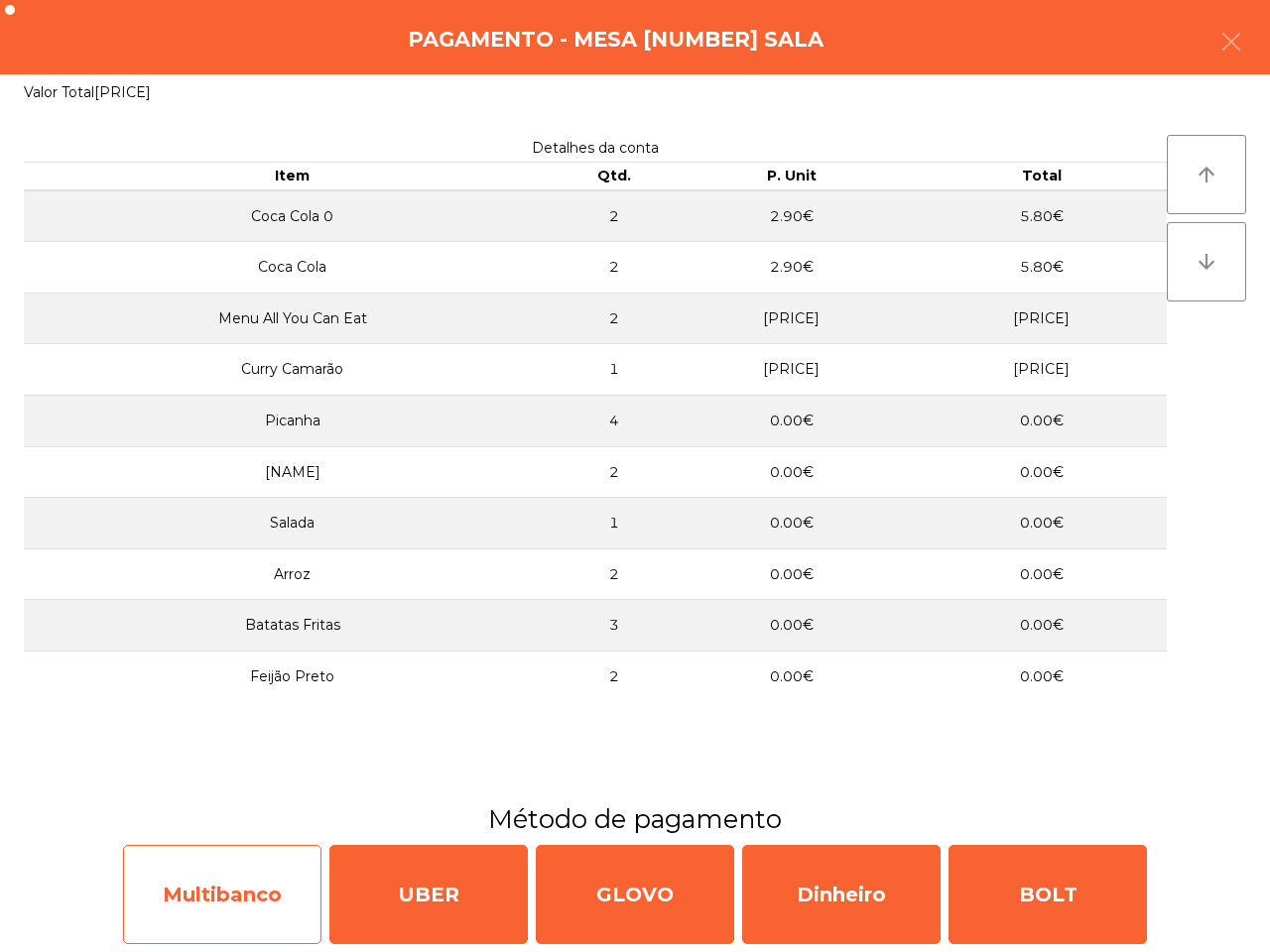 click on "Multibanco" at bounding box center [222, 894] 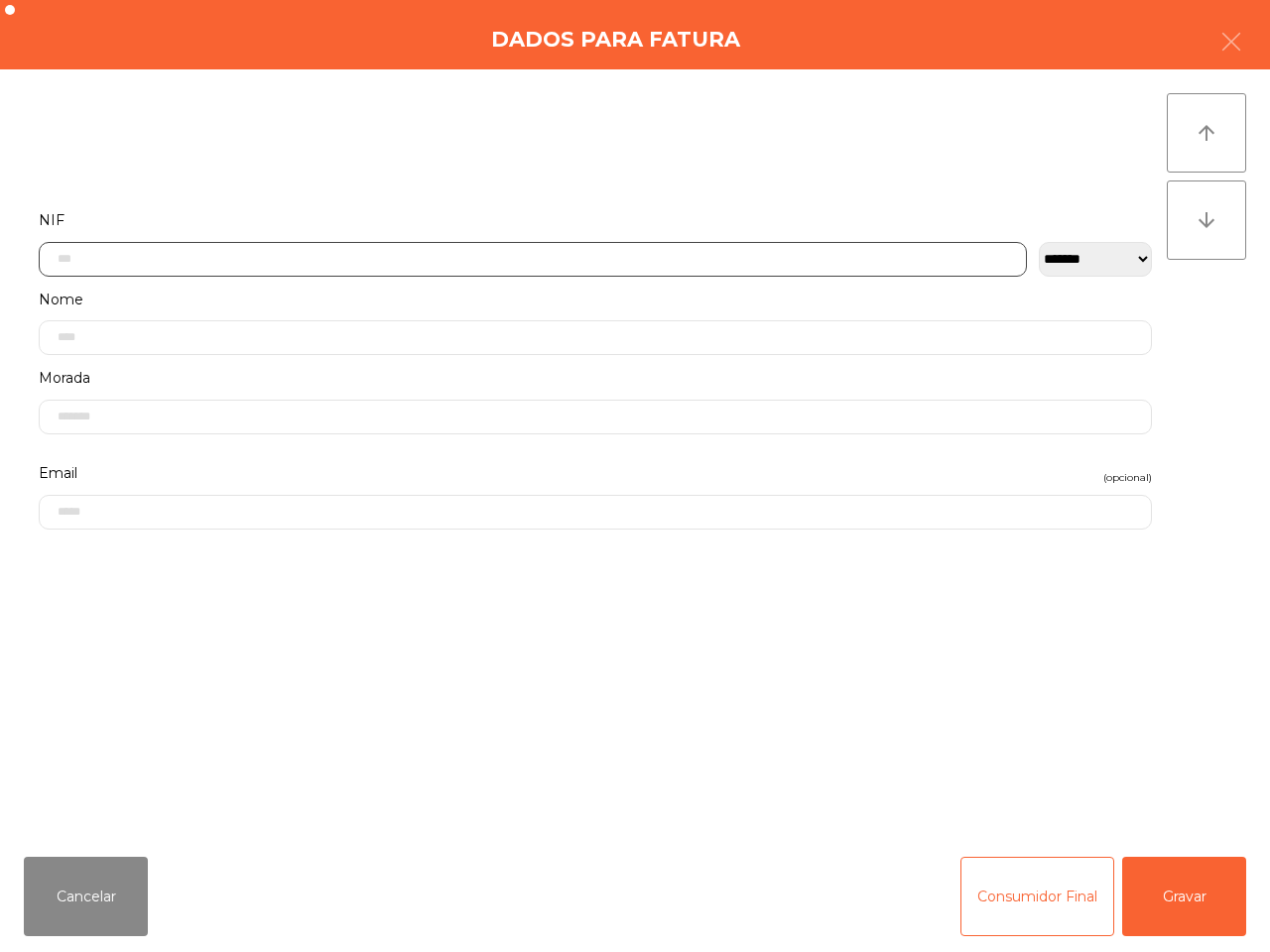 click at bounding box center (533, 259) 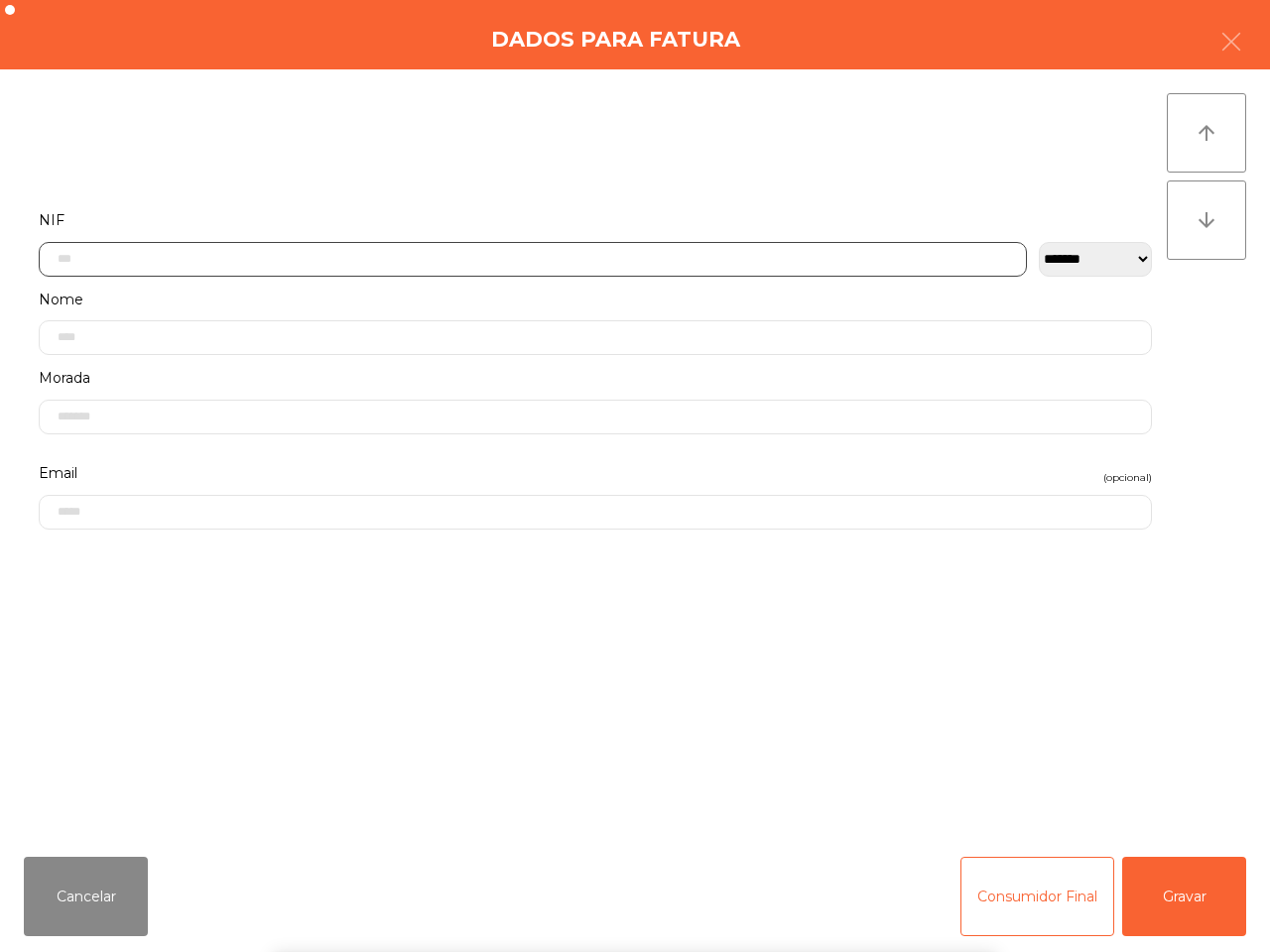scroll, scrollTop: 111, scrollLeft: 0, axis: vertical 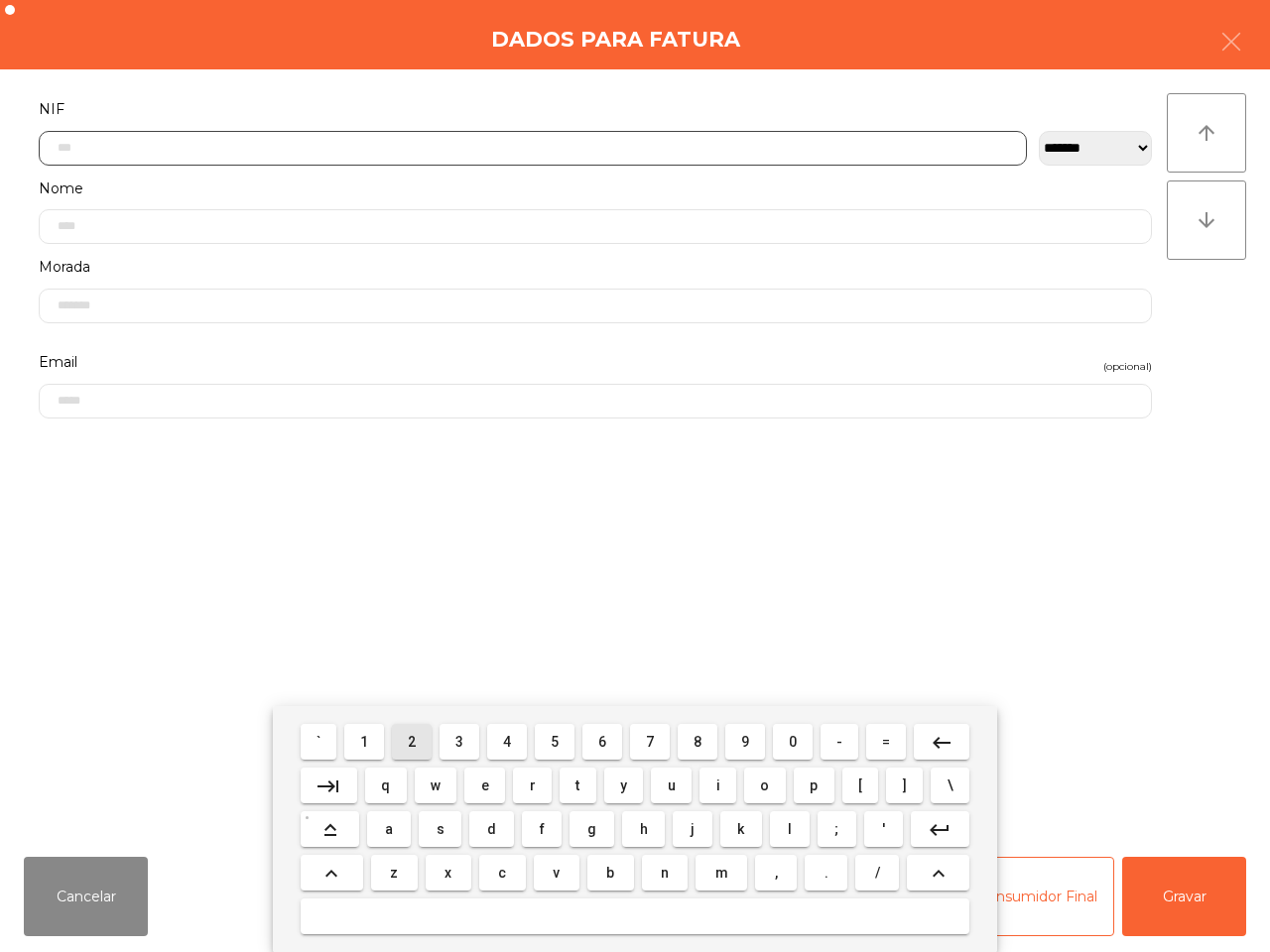 click on "2" at bounding box center (318, 742) 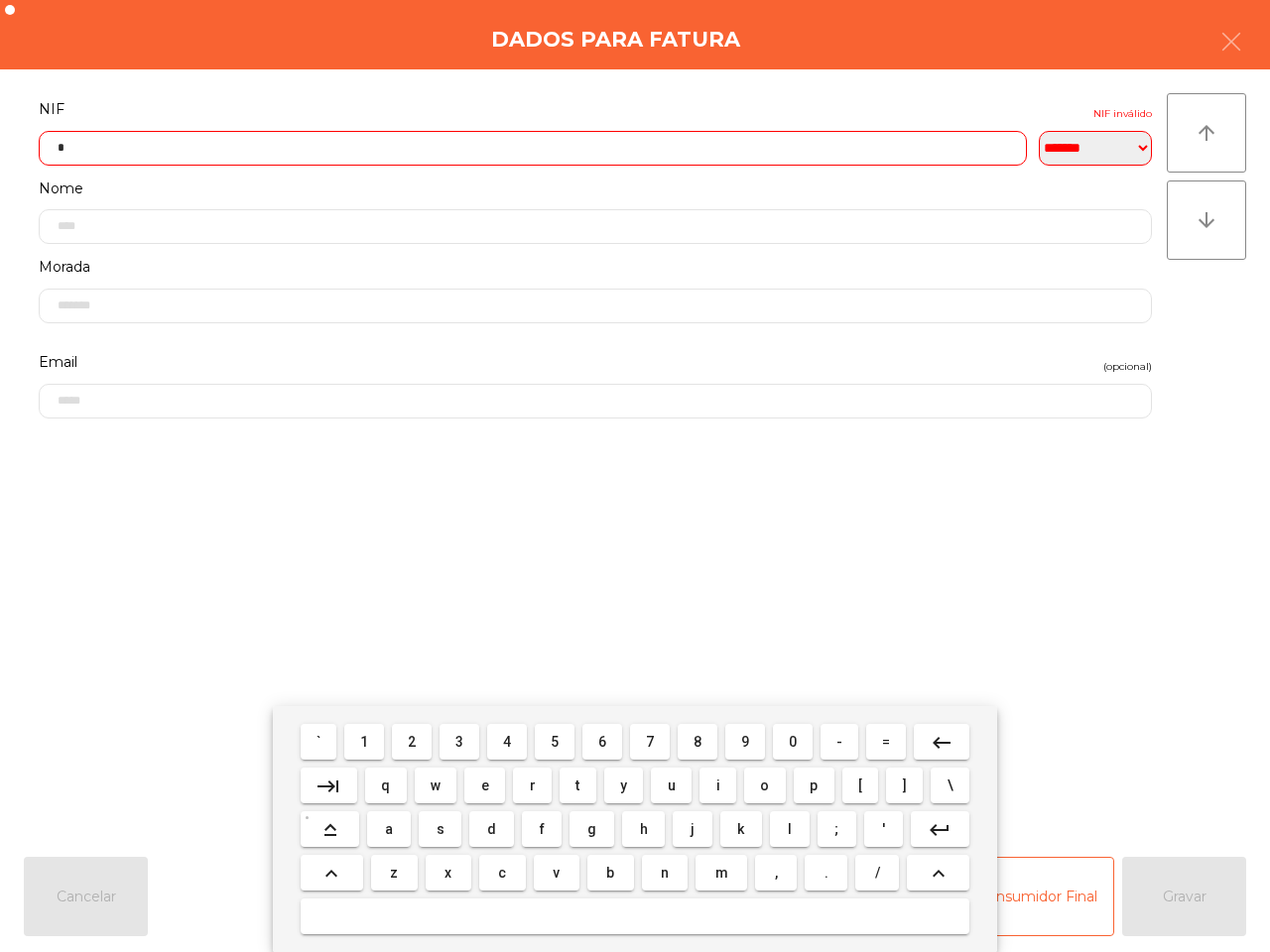 click on "3" at bounding box center [318, 742] 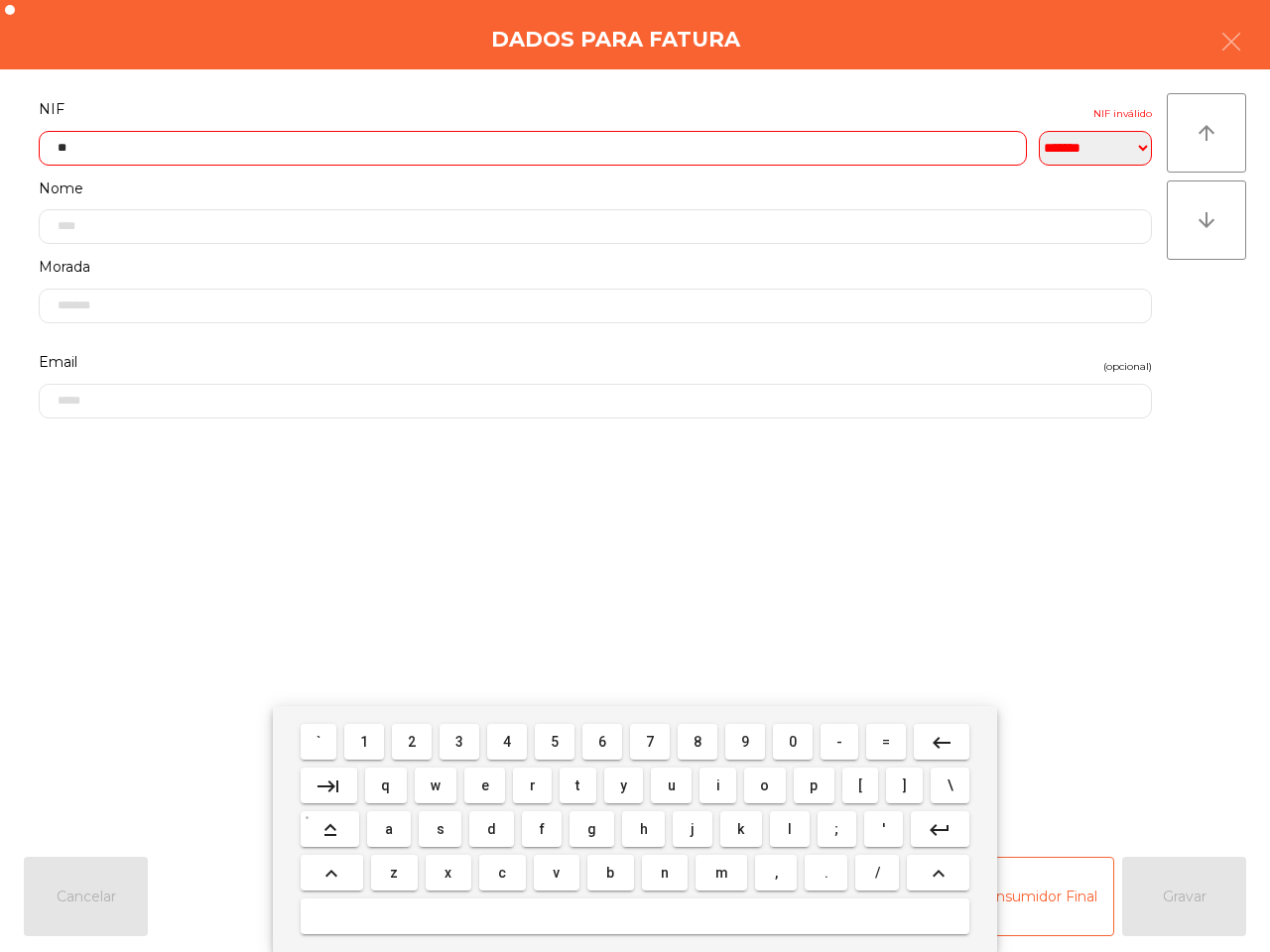 click on "5" at bounding box center [318, 742] 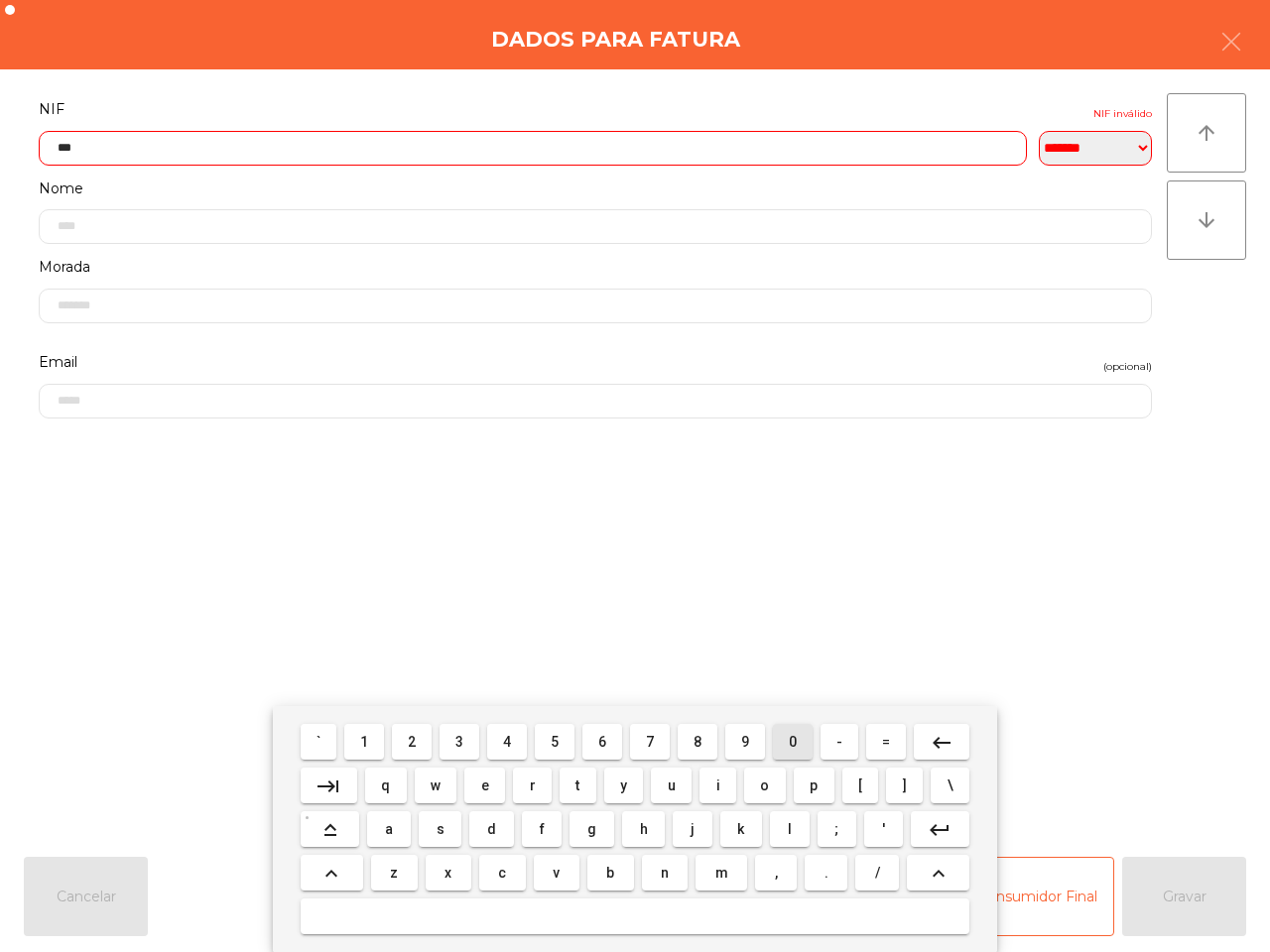 click on "0" at bounding box center (318, 742) 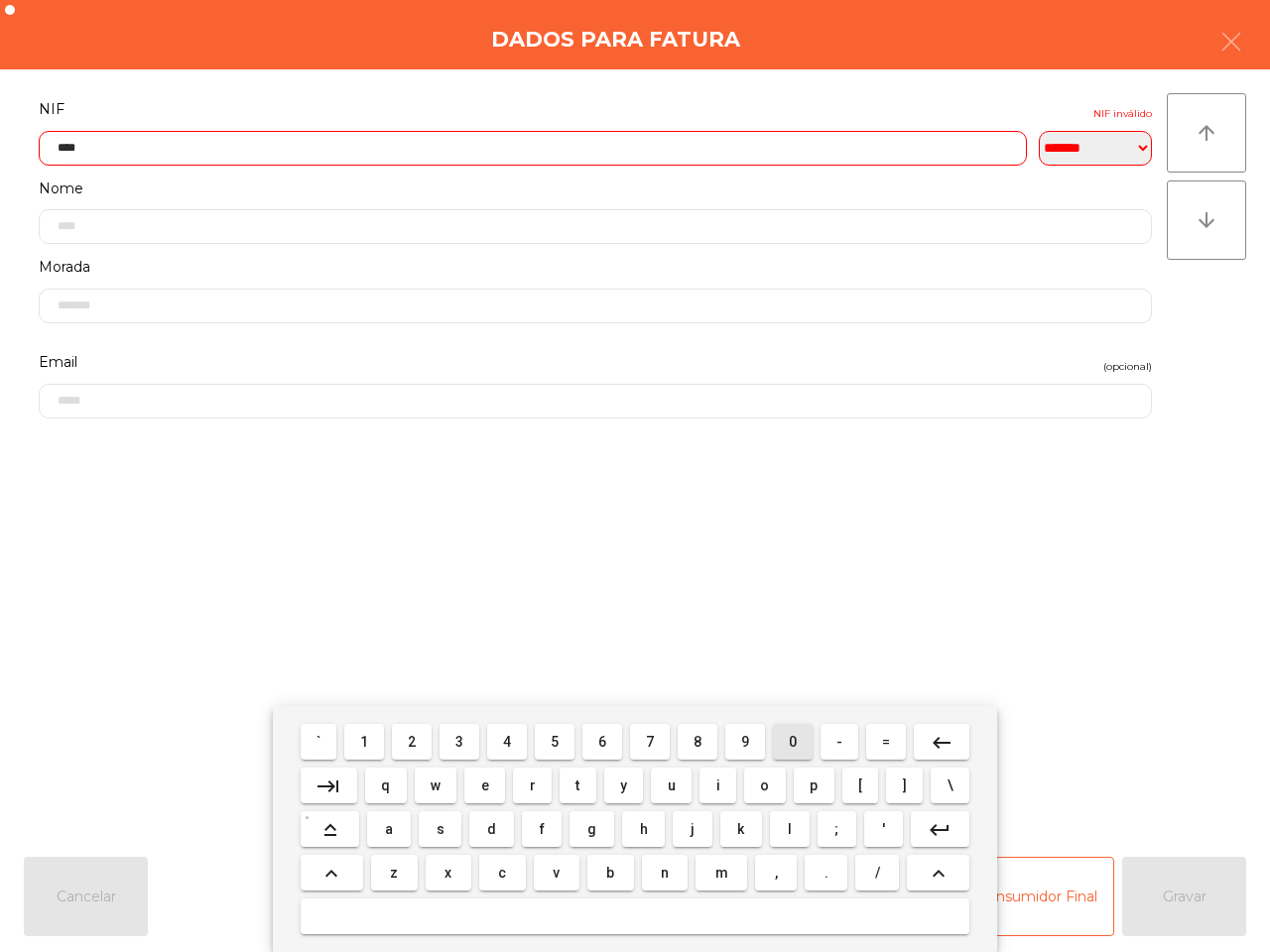 click on "0" at bounding box center (318, 742) 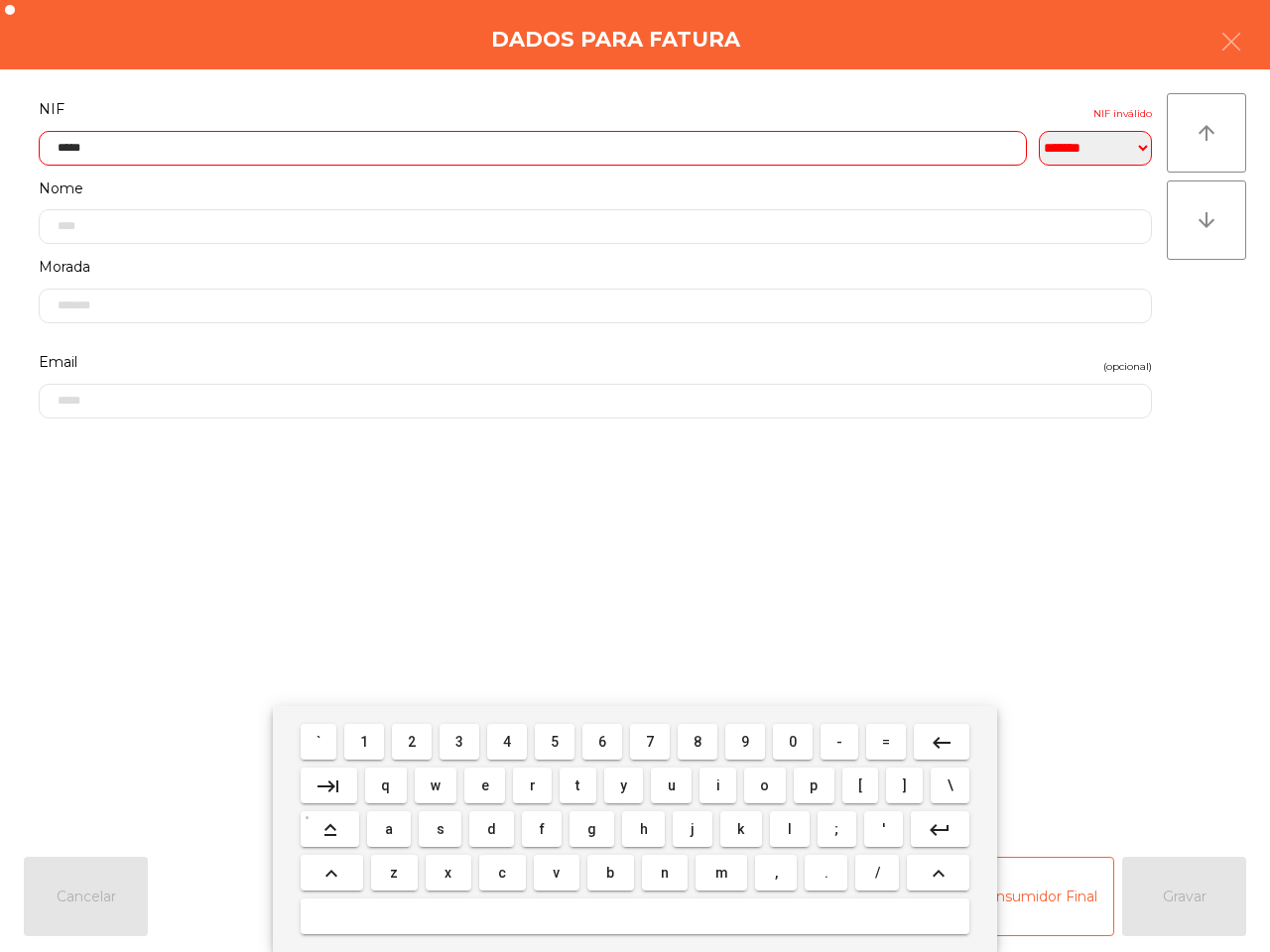click on "0" at bounding box center [318, 742] 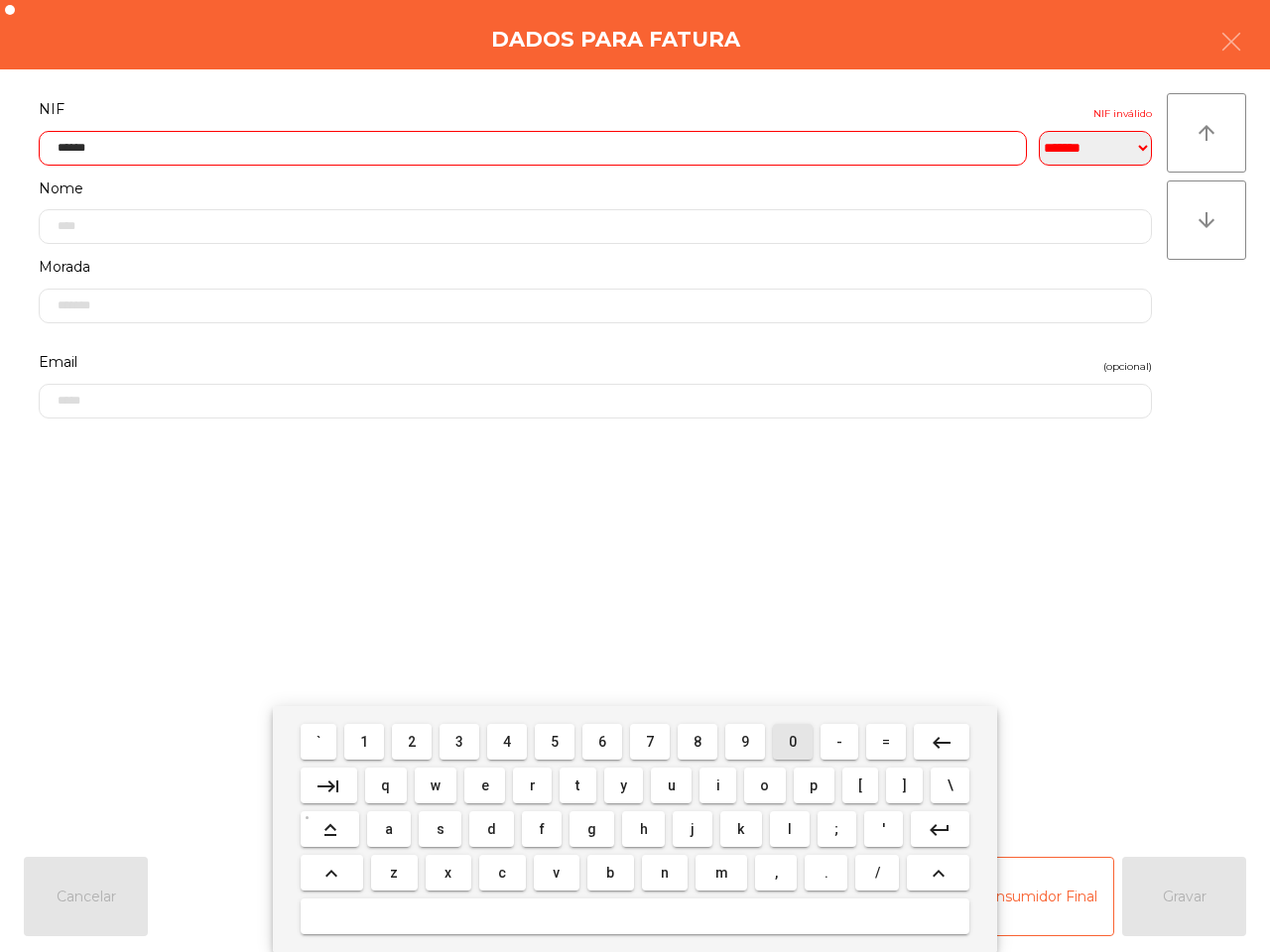 click on "8" at bounding box center (318, 742) 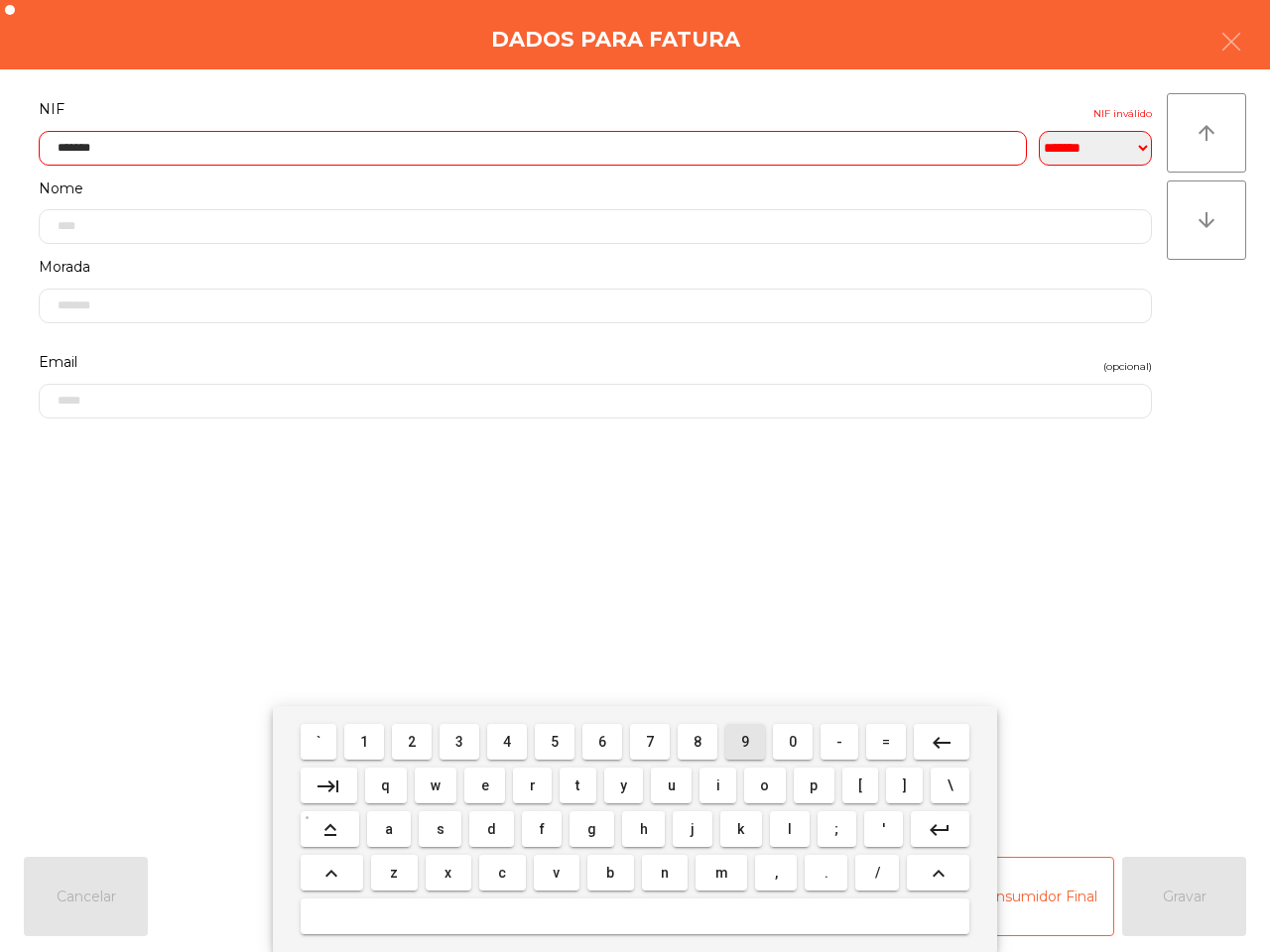 click on "9" at bounding box center (318, 742) 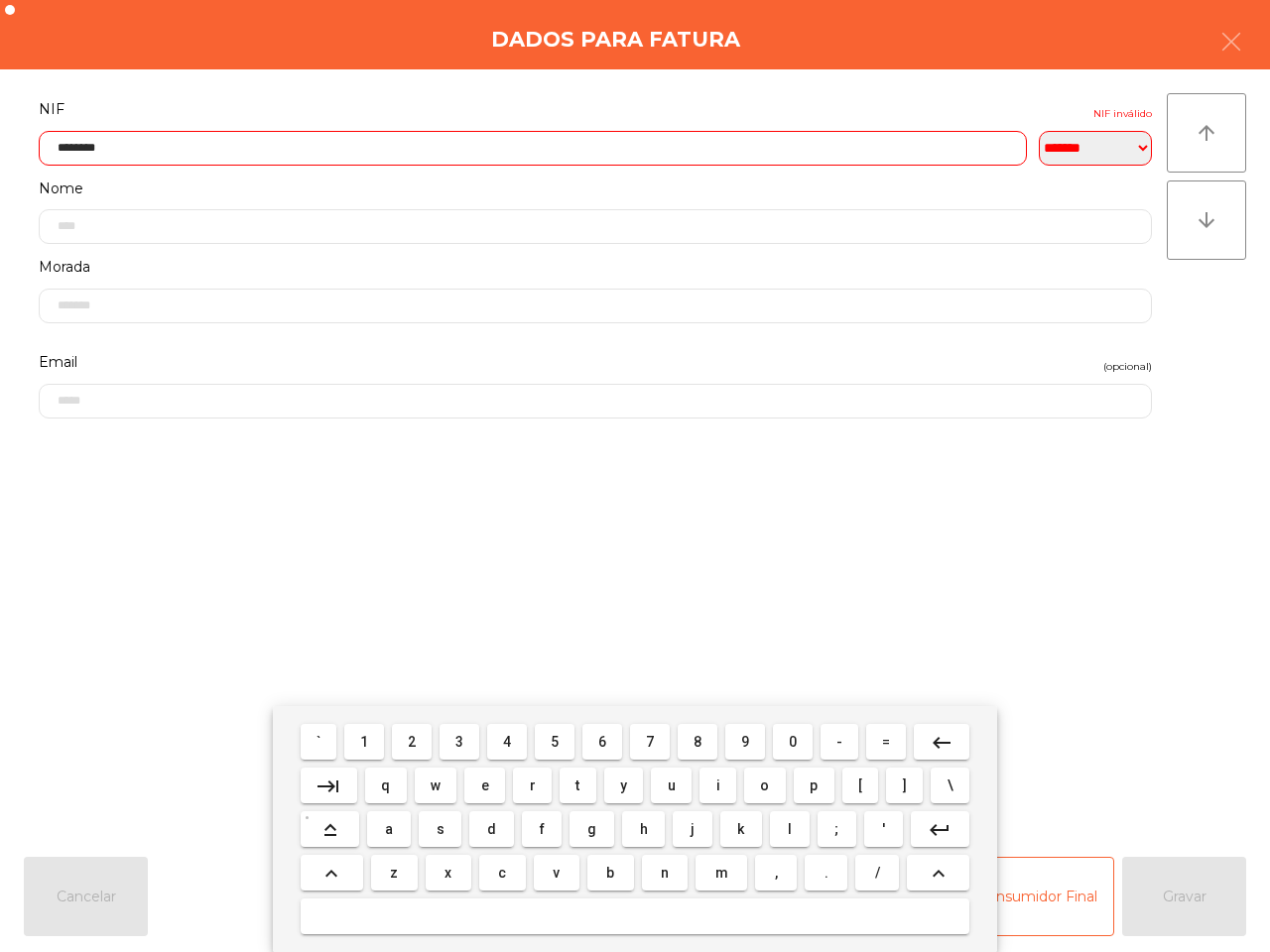 click on "2" at bounding box center [318, 742] 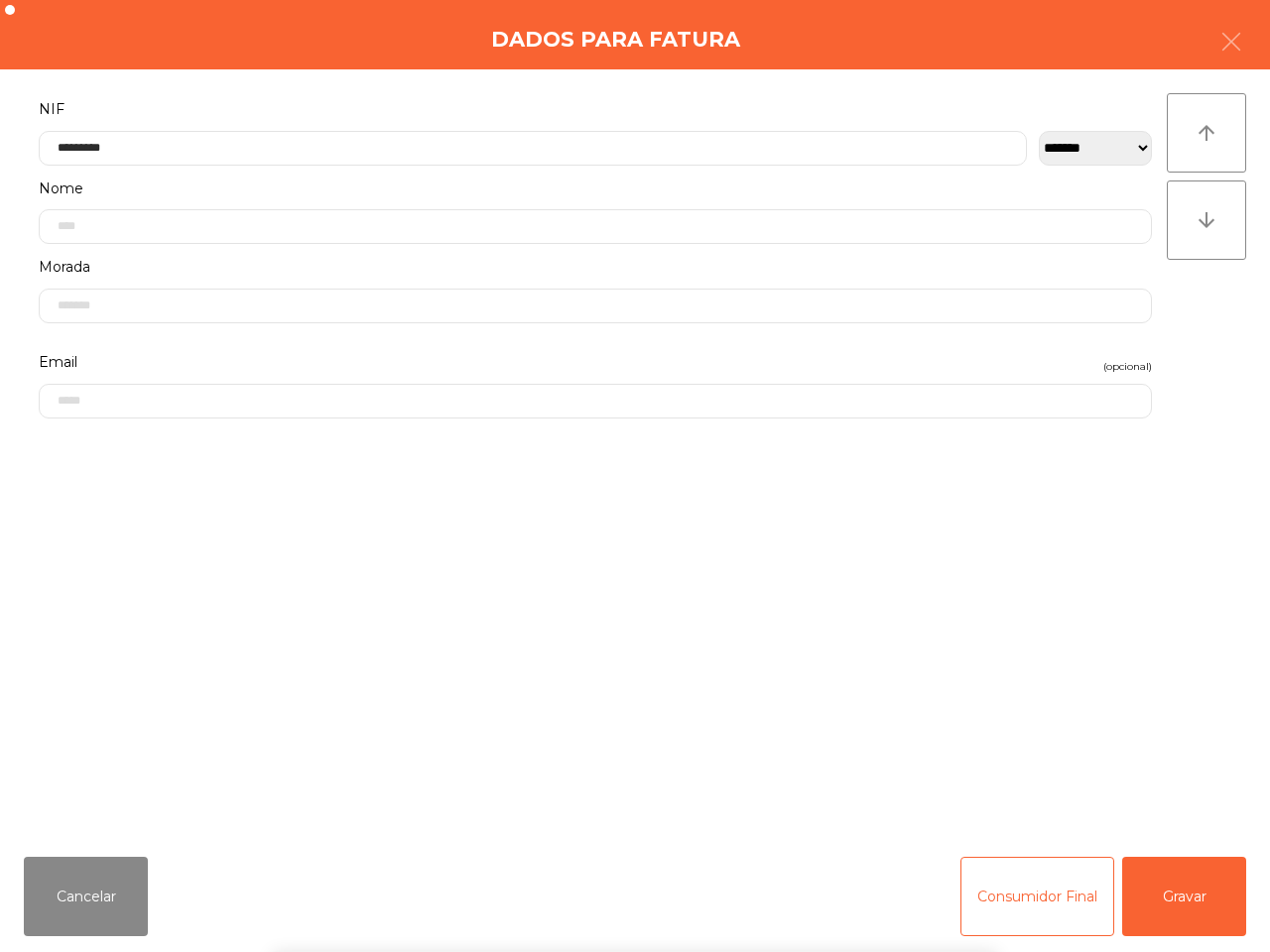 click on "` [NUMBER] [NUMBER] [NUMBER] [NUMBER] [NUMBER] [NUMBER] [NUMBER] [NUMBER] [NUMBER] [NUMBER] - = keyboard_backspace keyboard_tab q w e r t y u i o p [ ] \ keyboard_capslock a s d f g h j k l ; ' keyboard_return keyboard_arrow_up z x c v b n m , . / keyboard_arrow_up" at bounding box center [635, 829] 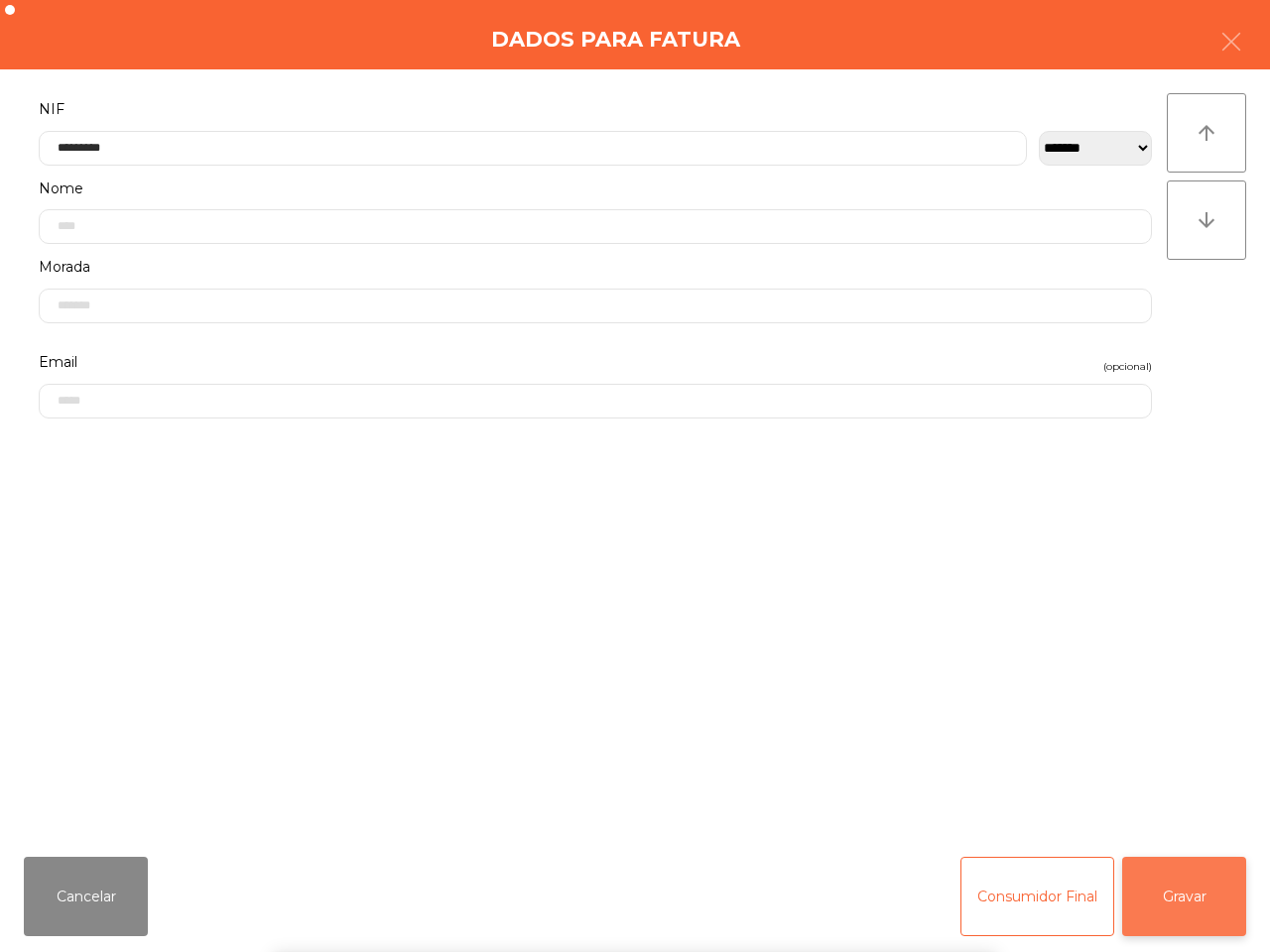 click on "Gravar" at bounding box center (1184, 896) 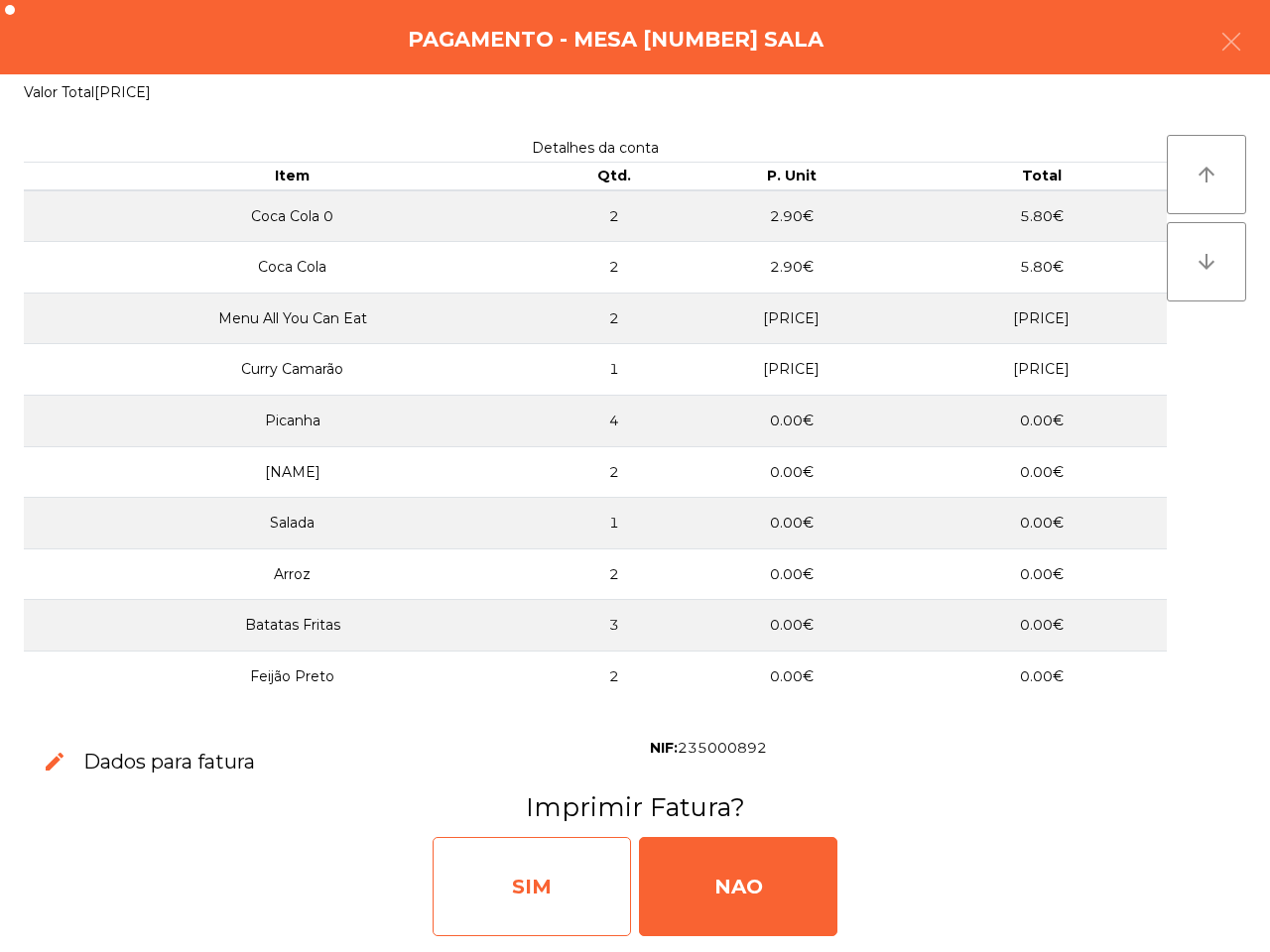 click on "SIM" at bounding box center (532, 887) 